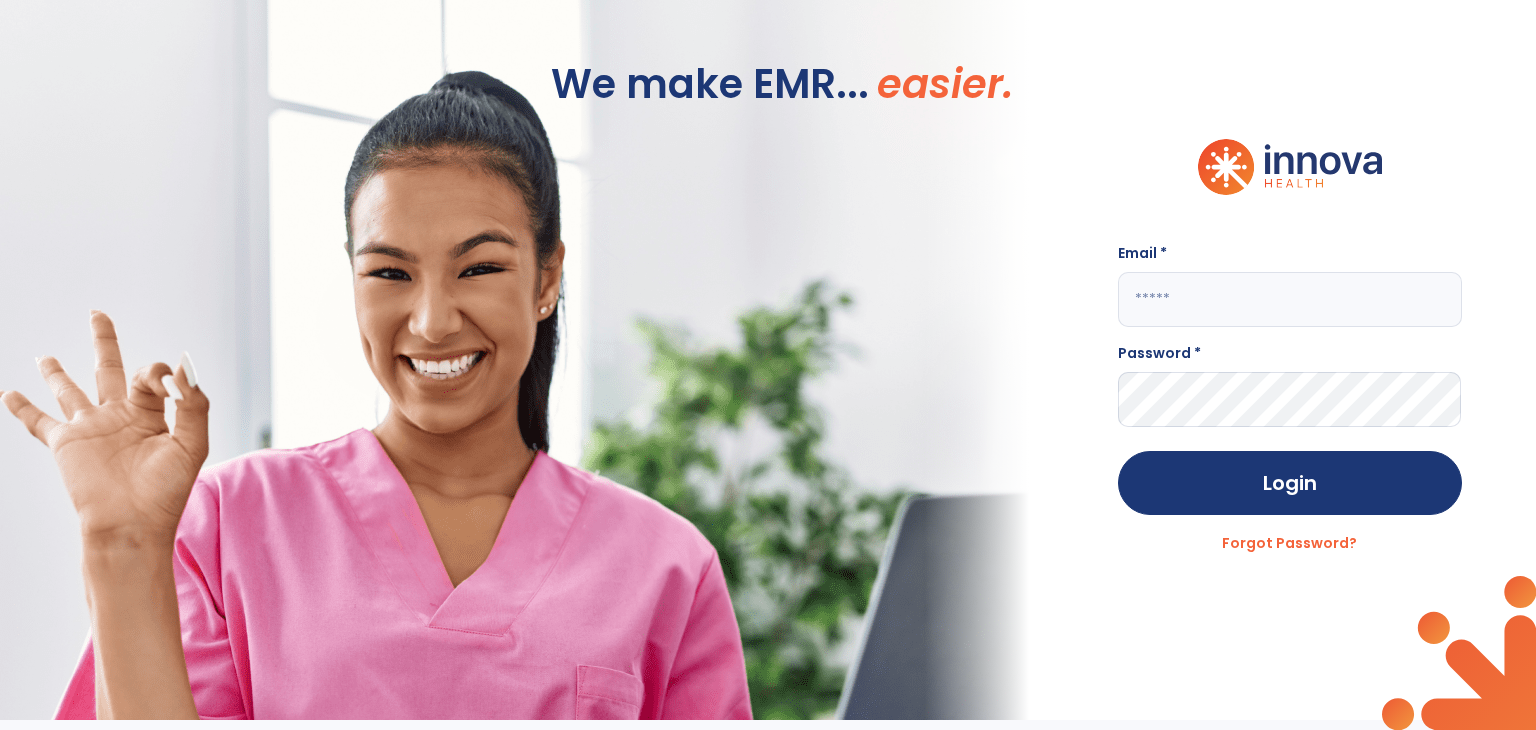 scroll, scrollTop: 0, scrollLeft: 0, axis: both 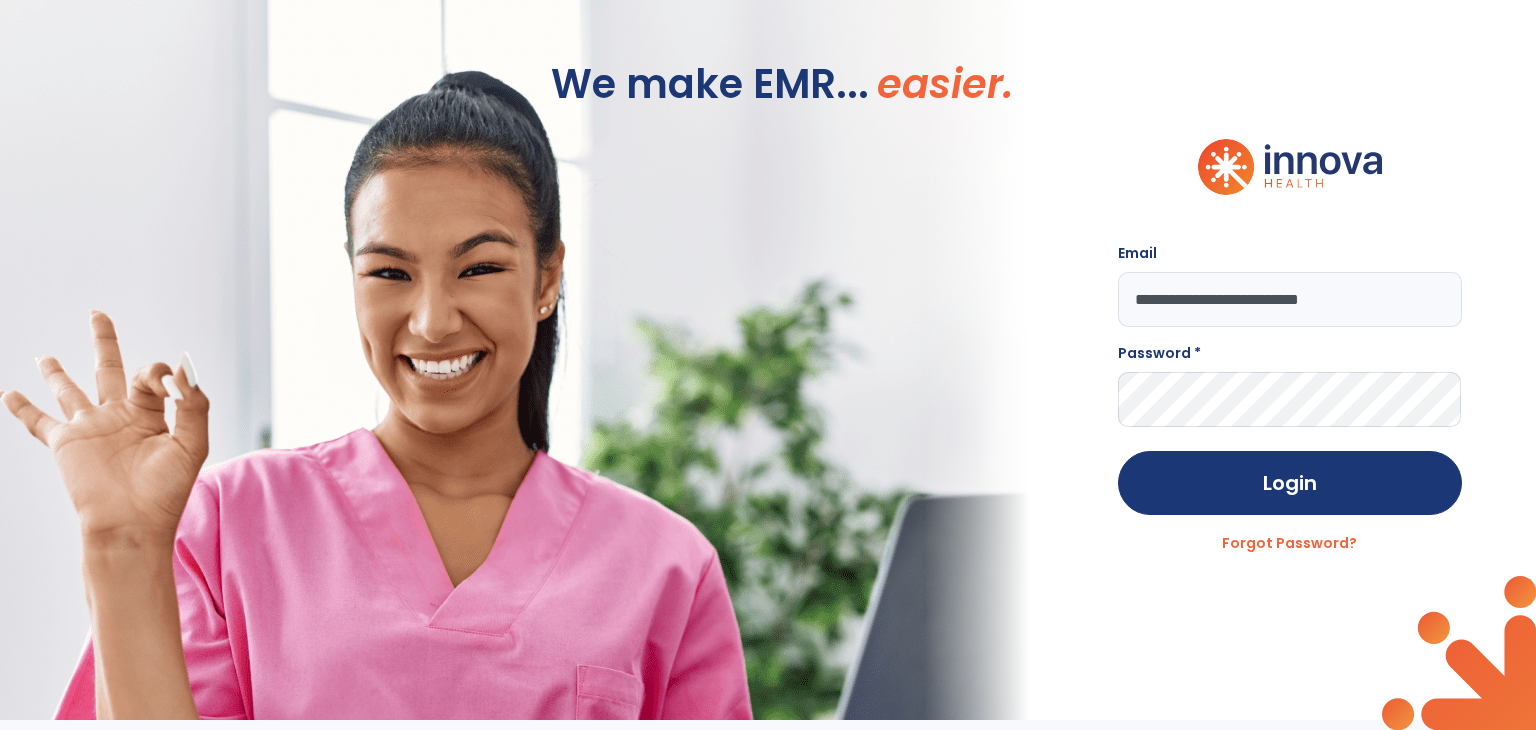 type on "**********" 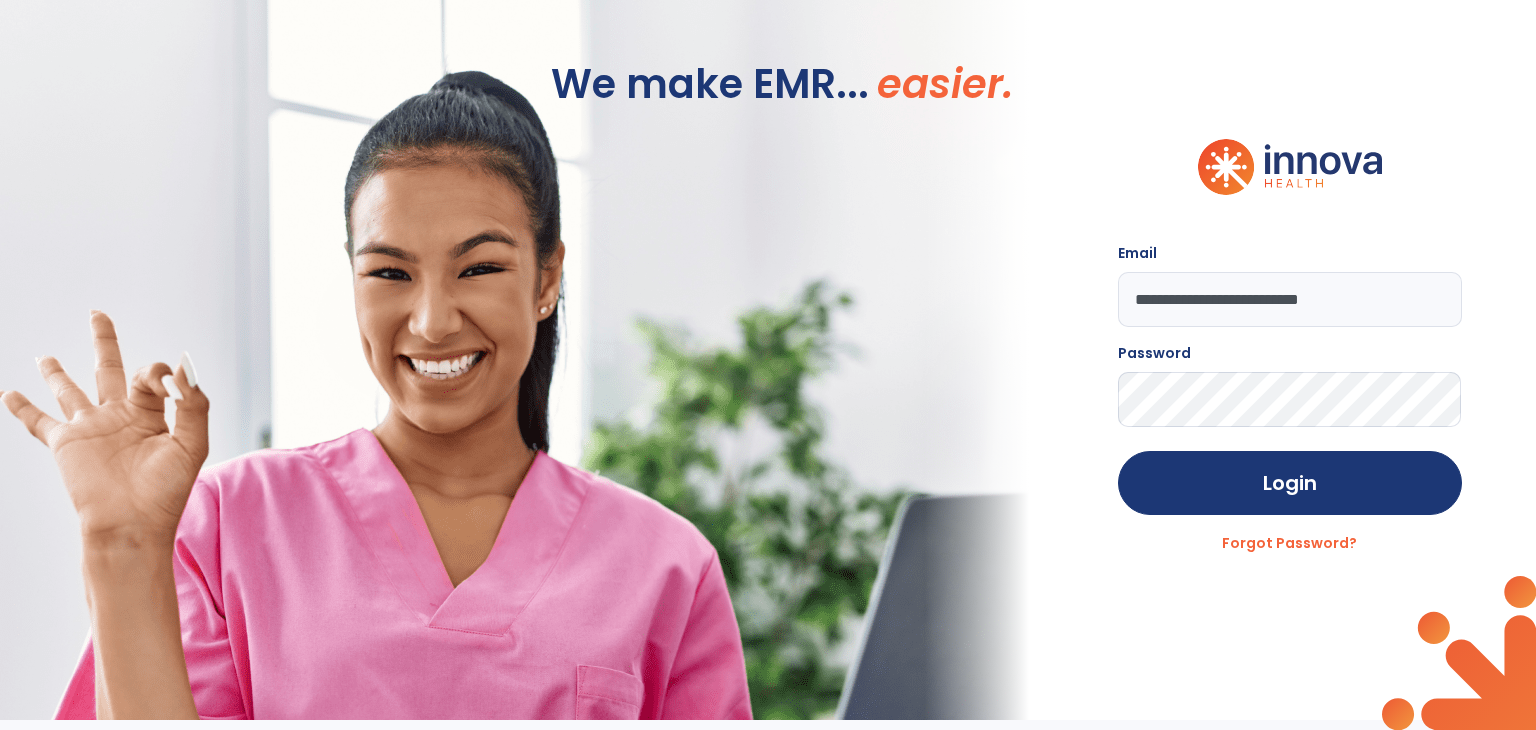 click on "Login" 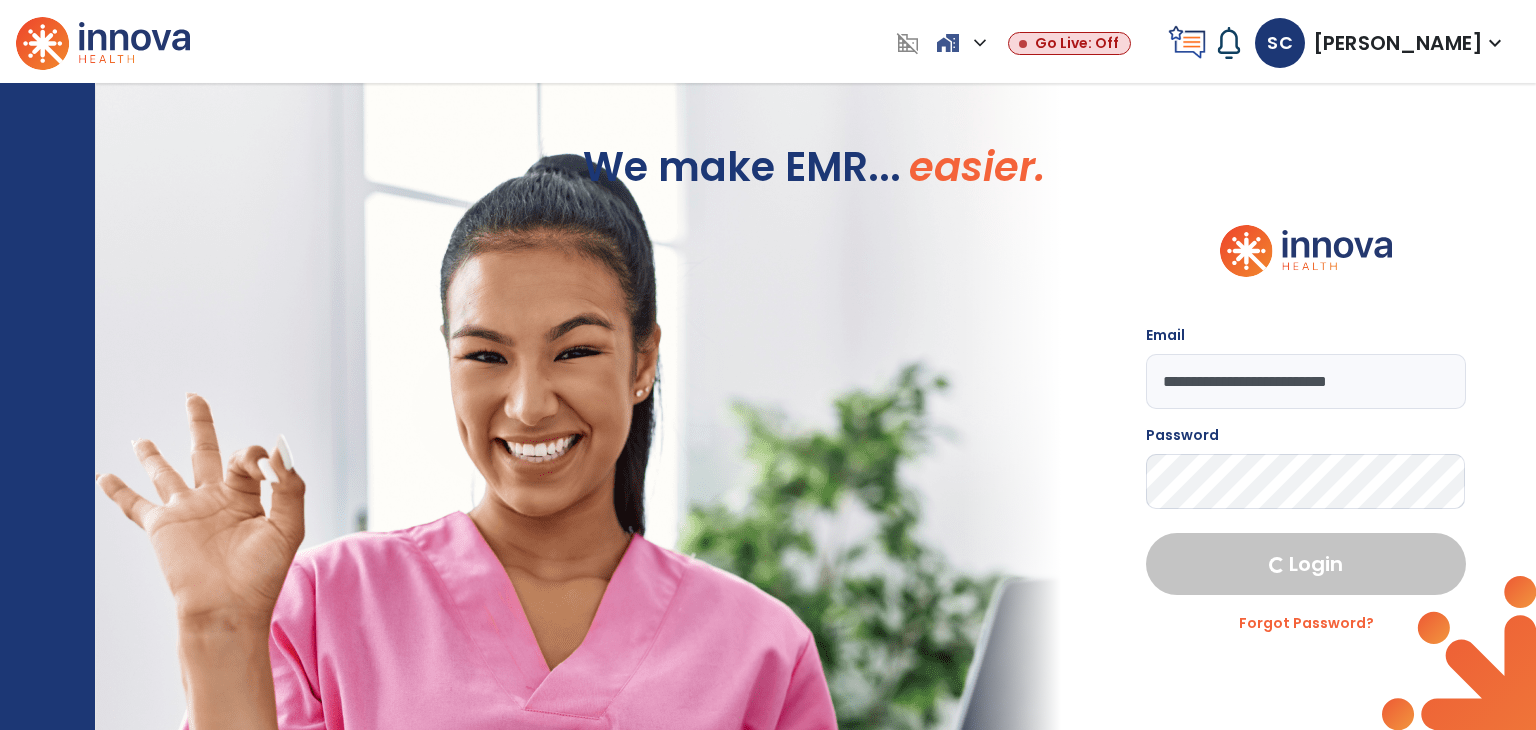 select on "****" 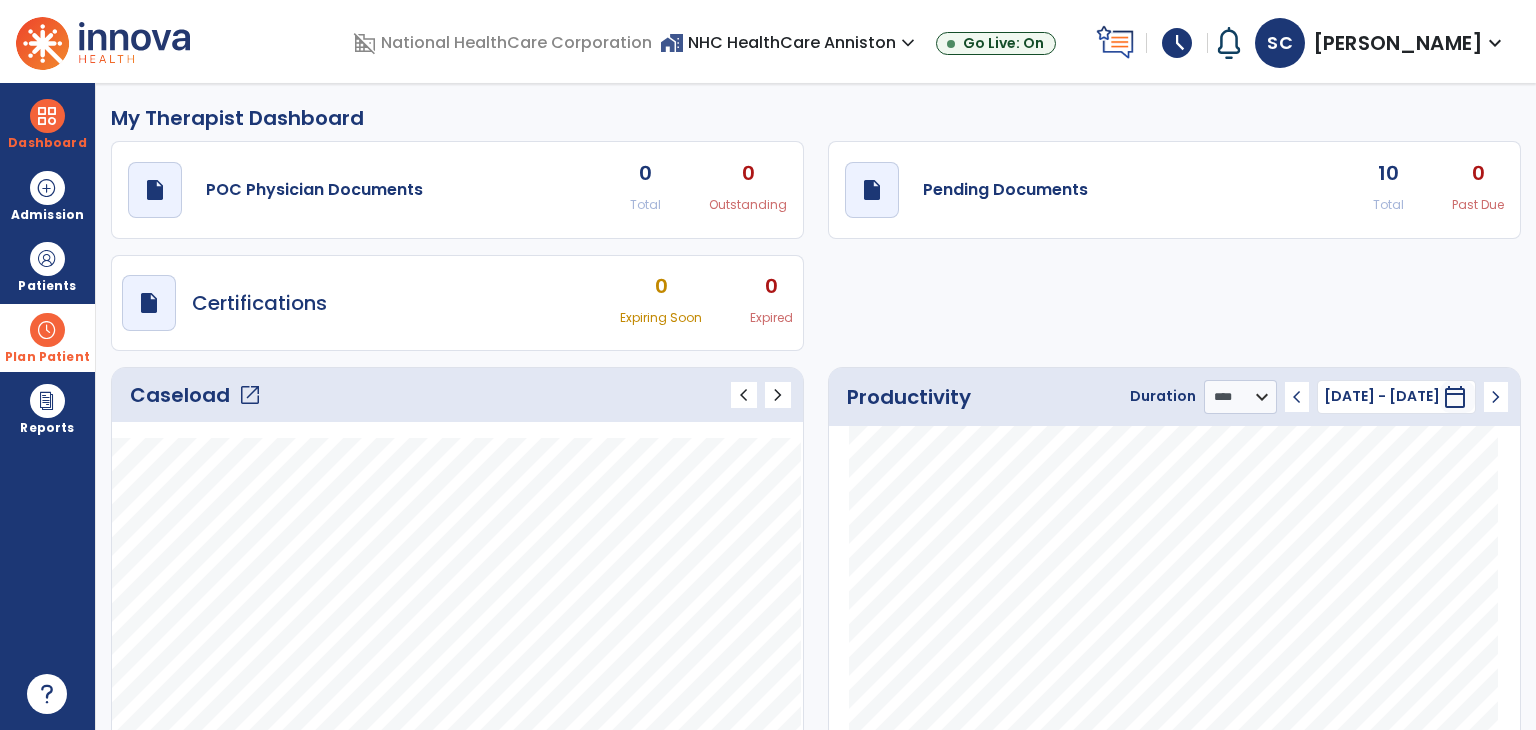 click at bounding box center [47, 330] 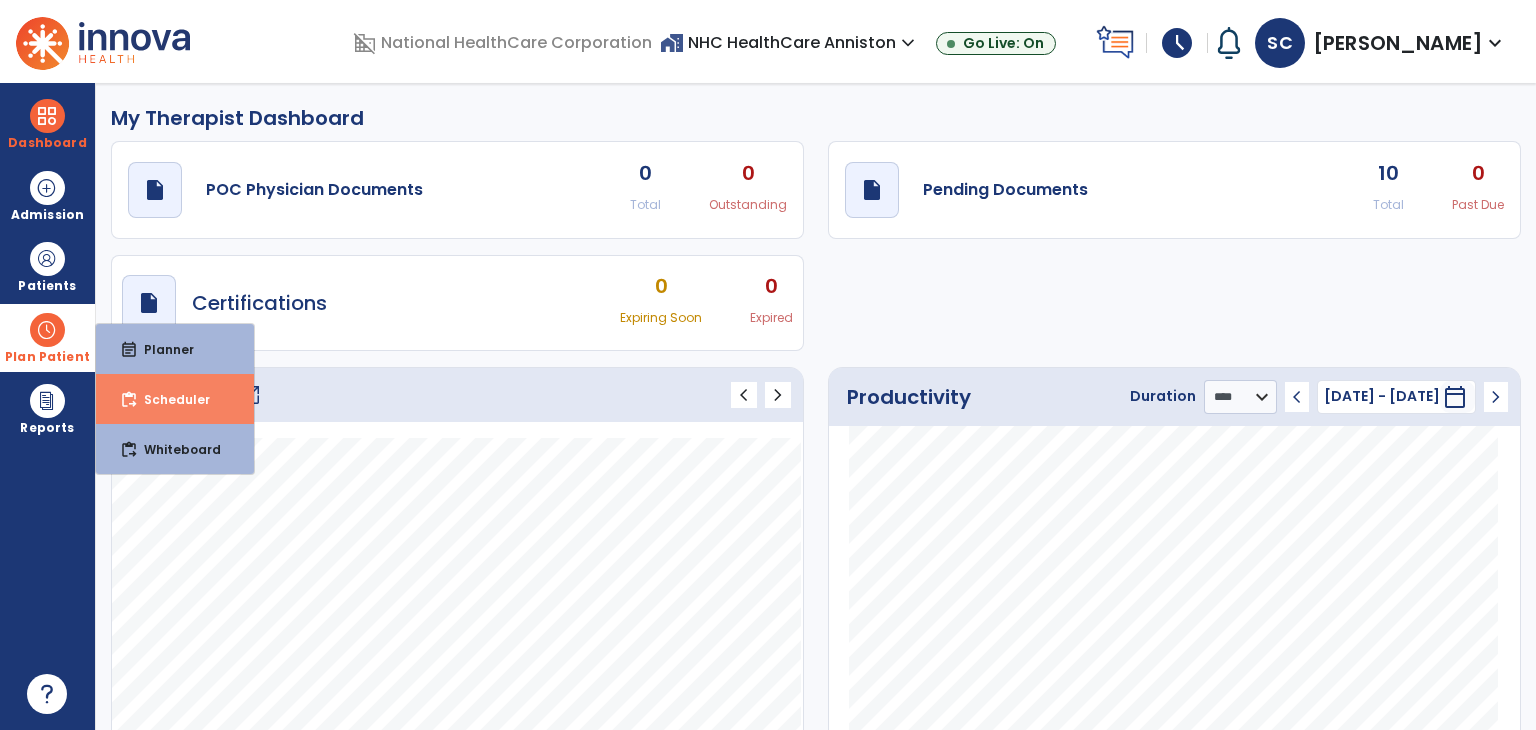 click on "Scheduler" at bounding box center (169, 399) 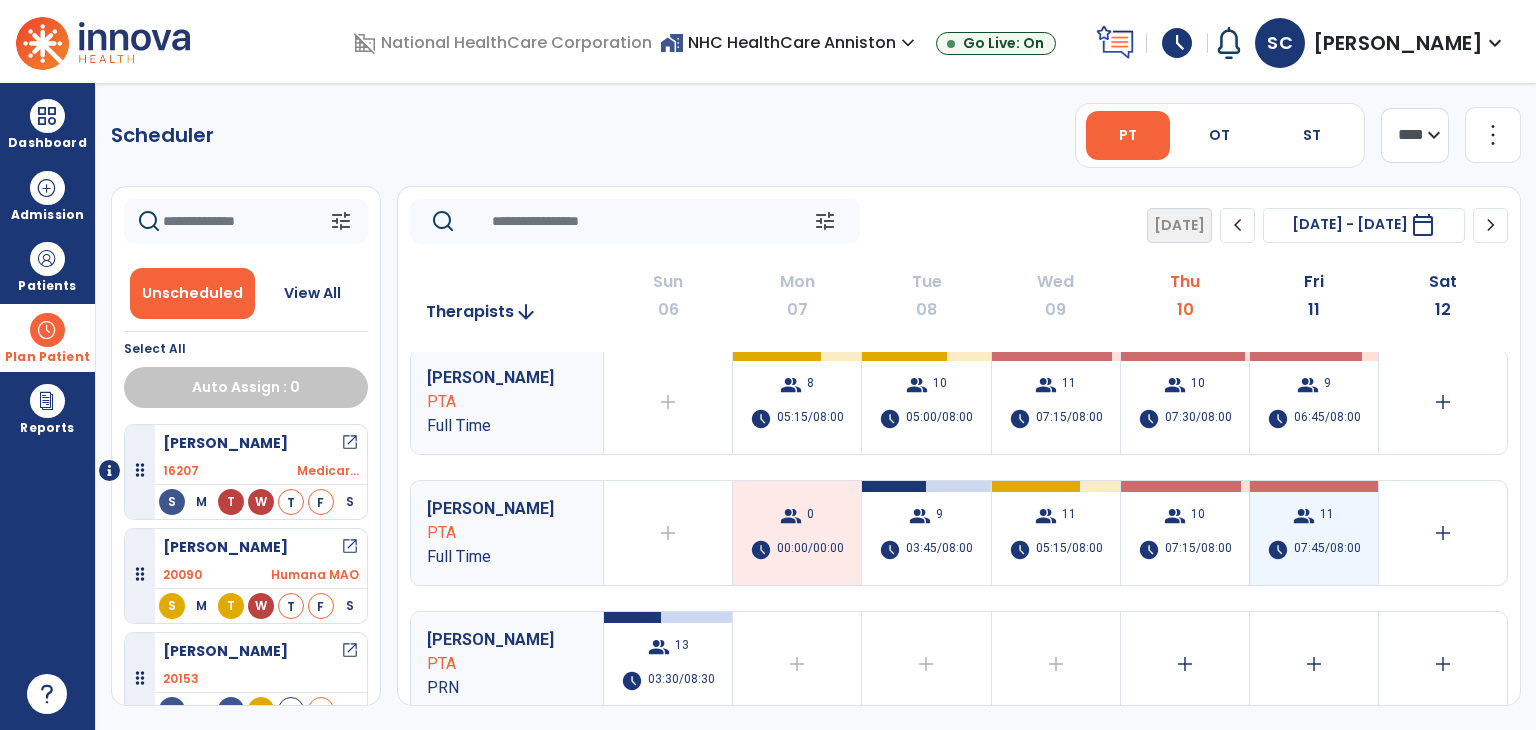 scroll, scrollTop: 400, scrollLeft: 0, axis: vertical 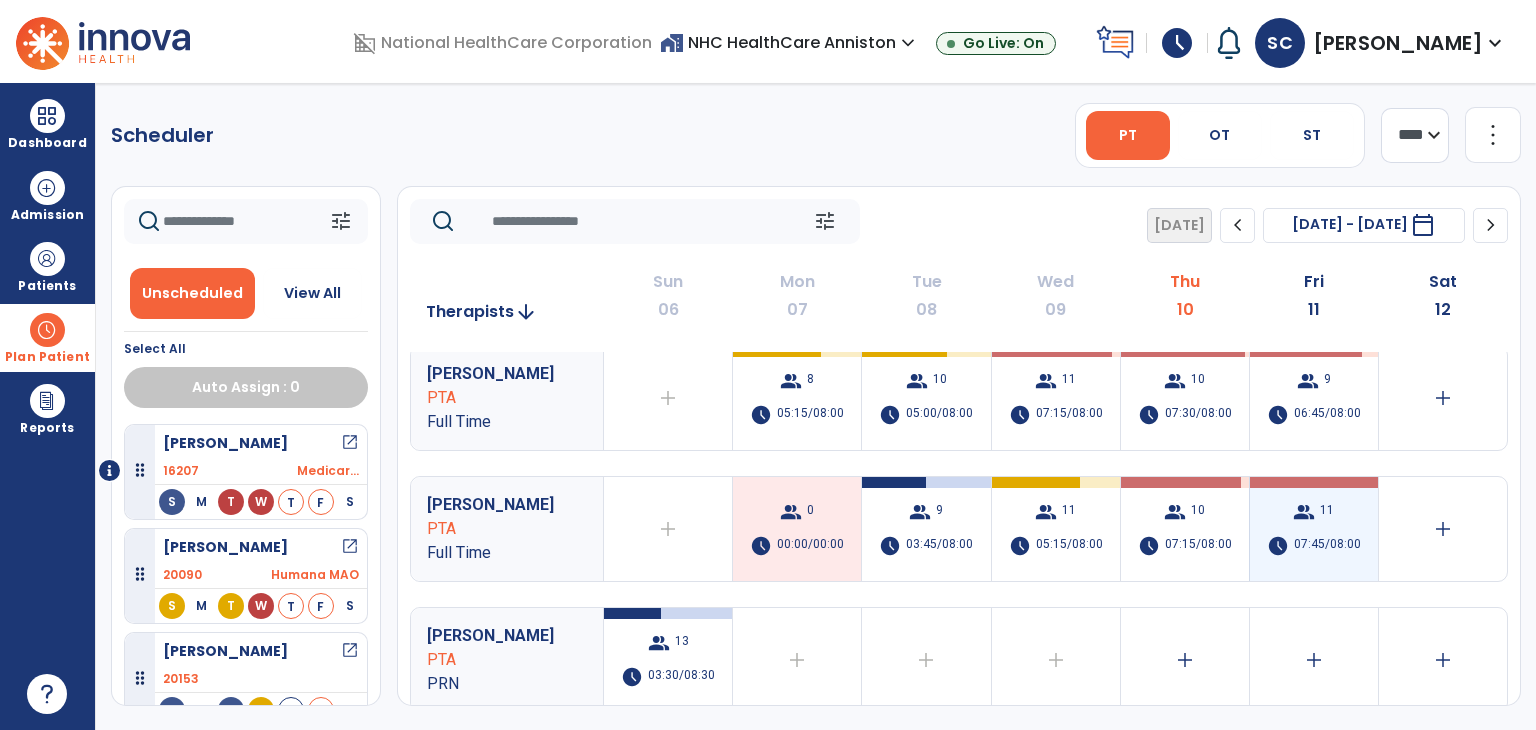 click on "group  11  schedule  07:45/08:00" at bounding box center [1314, 529] 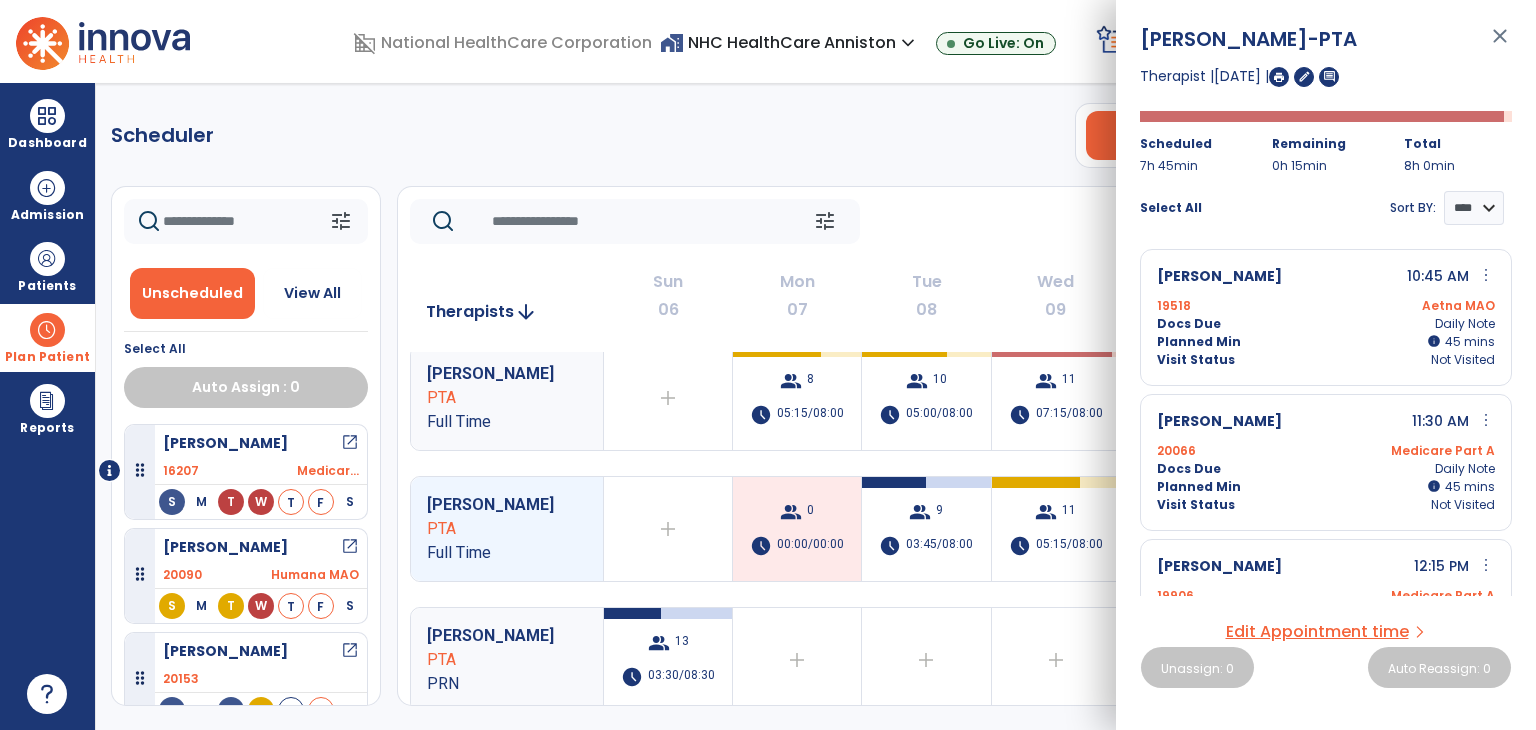 click on "Edit Appointment time" at bounding box center [1317, 632] 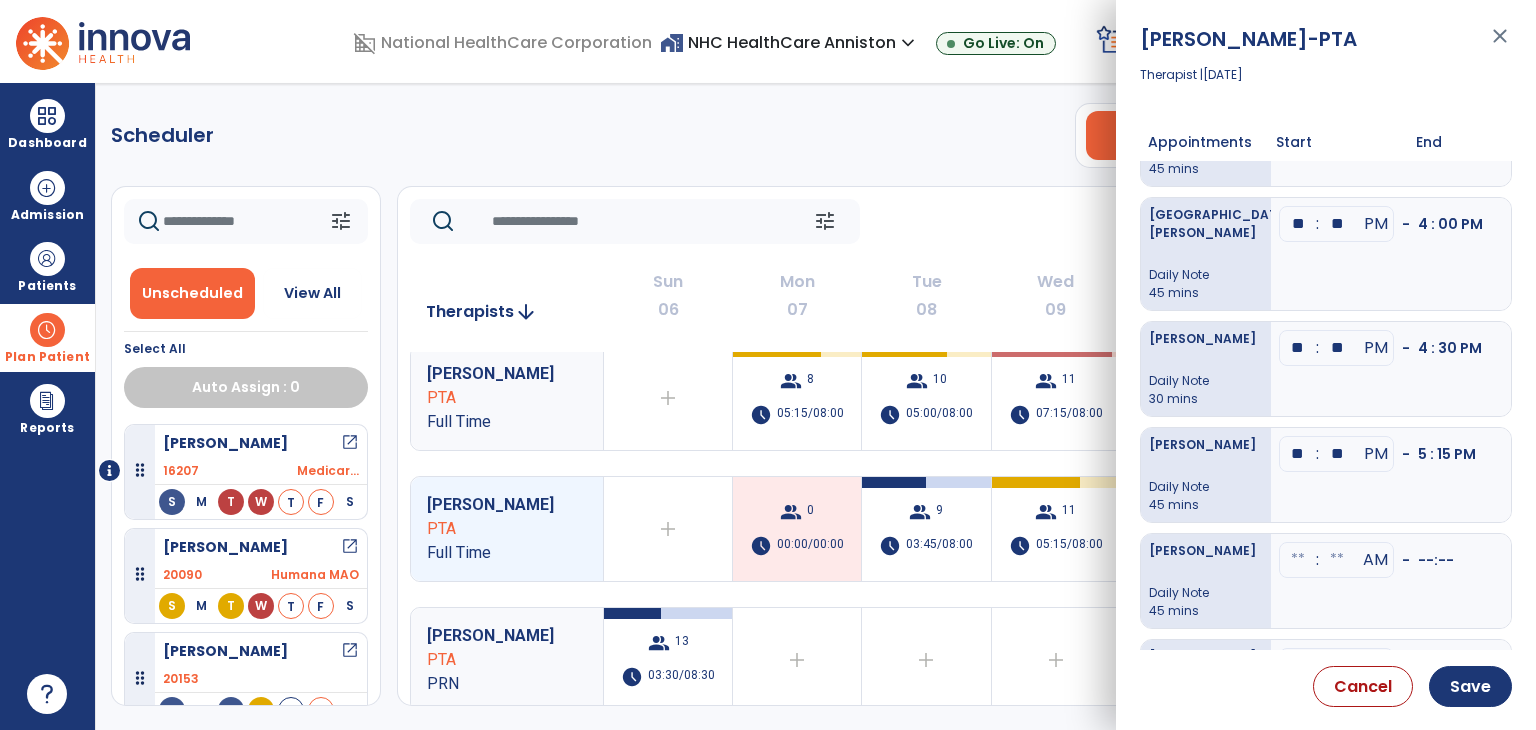 scroll, scrollTop: 691, scrollLeft: 0, axis: vertical 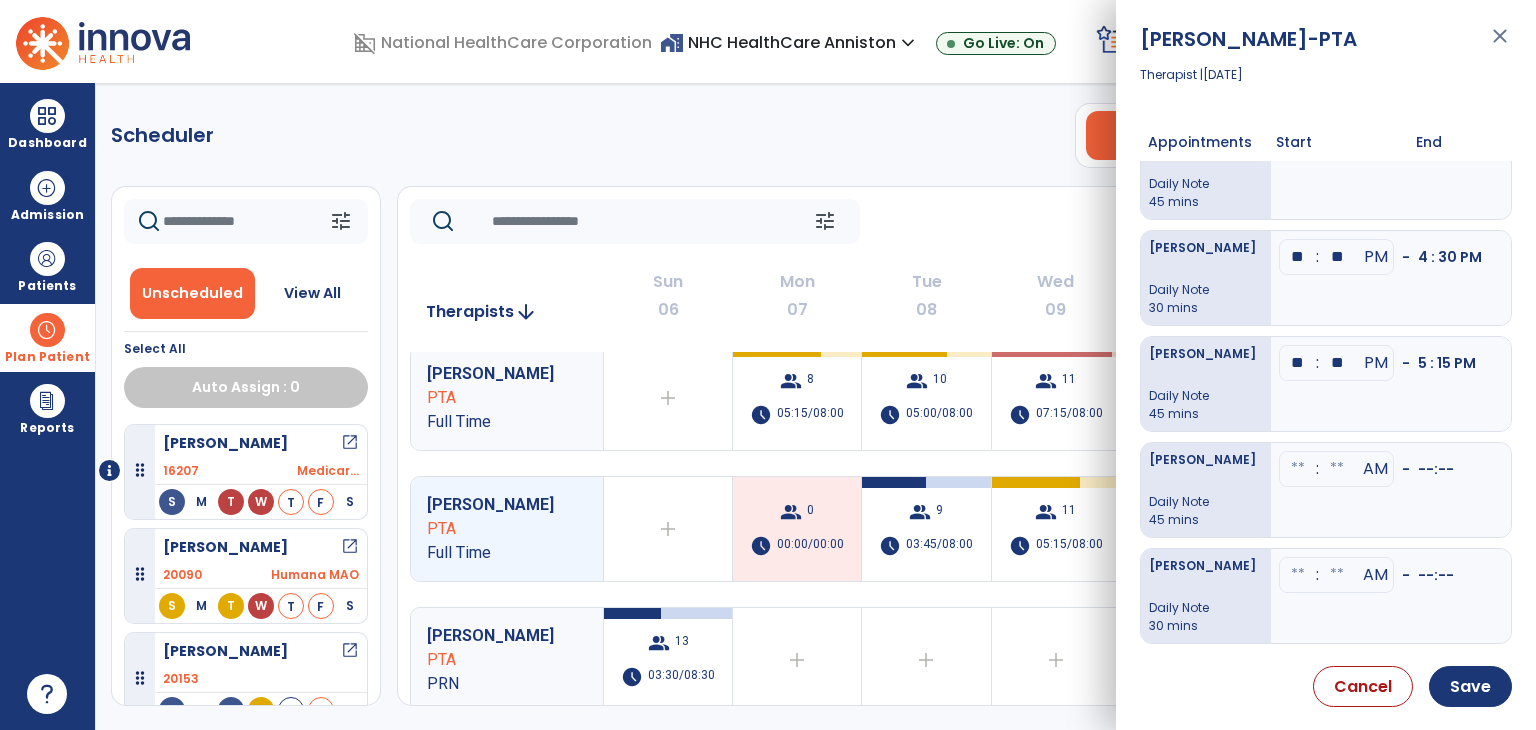 click at bounding box center [1298, -503] 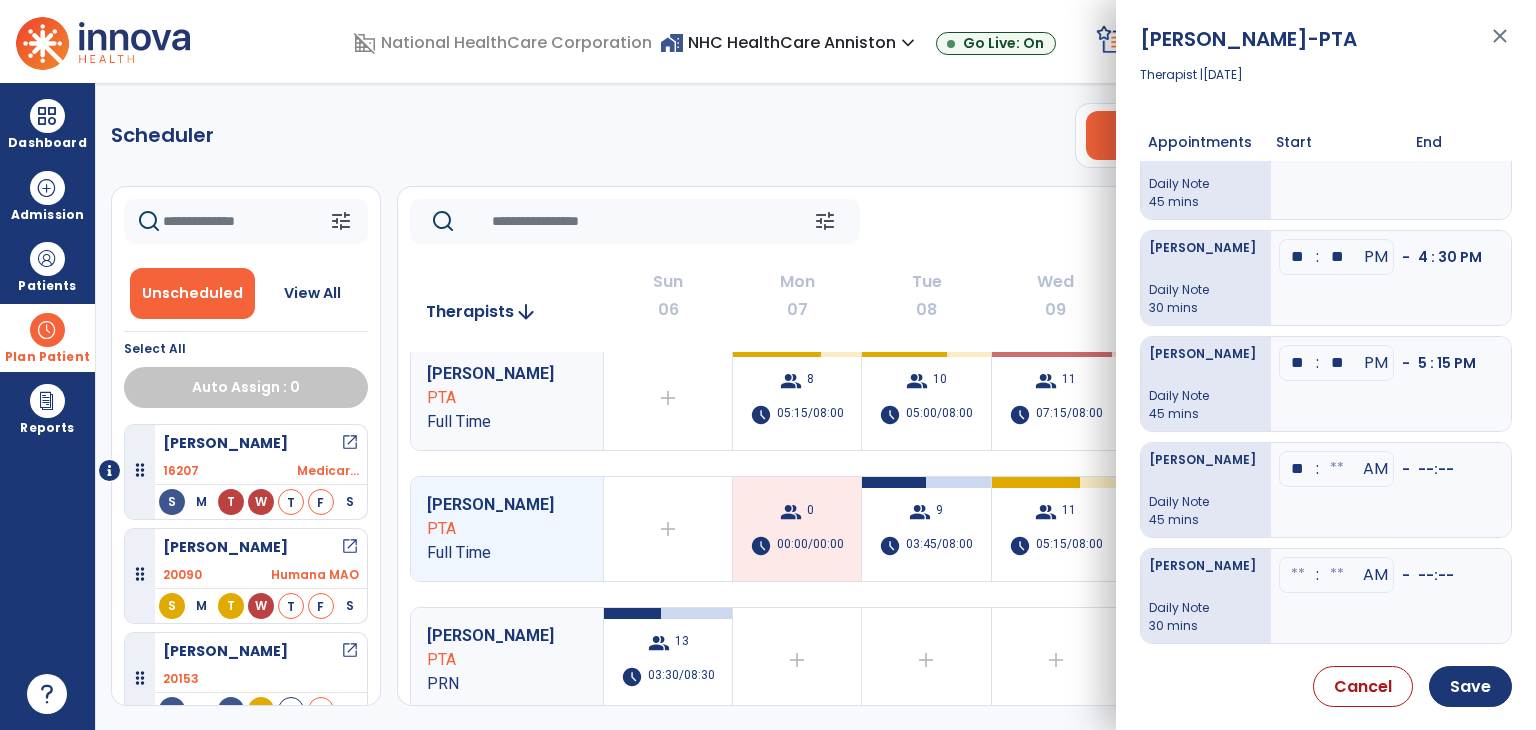 type on "**" 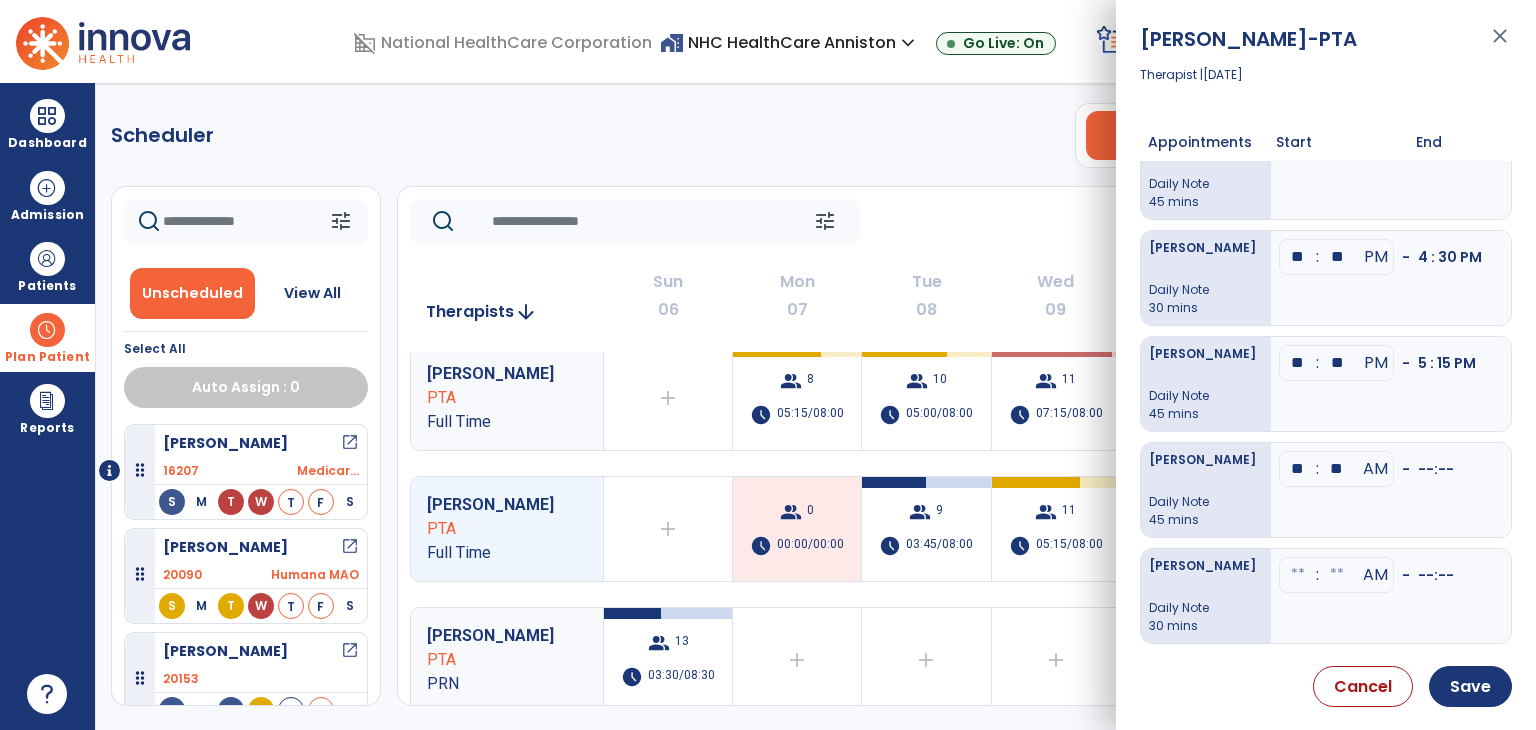 type on "**" 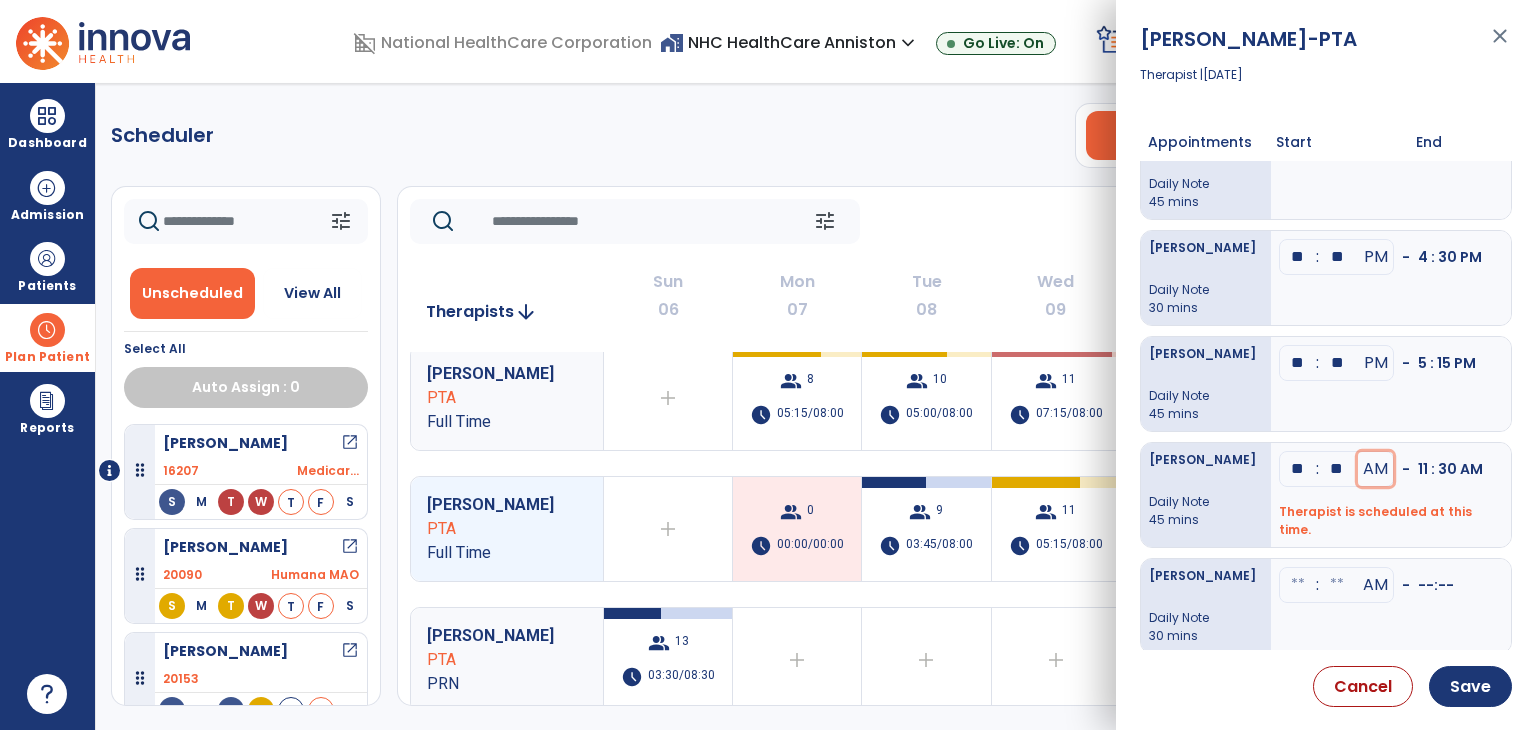 type 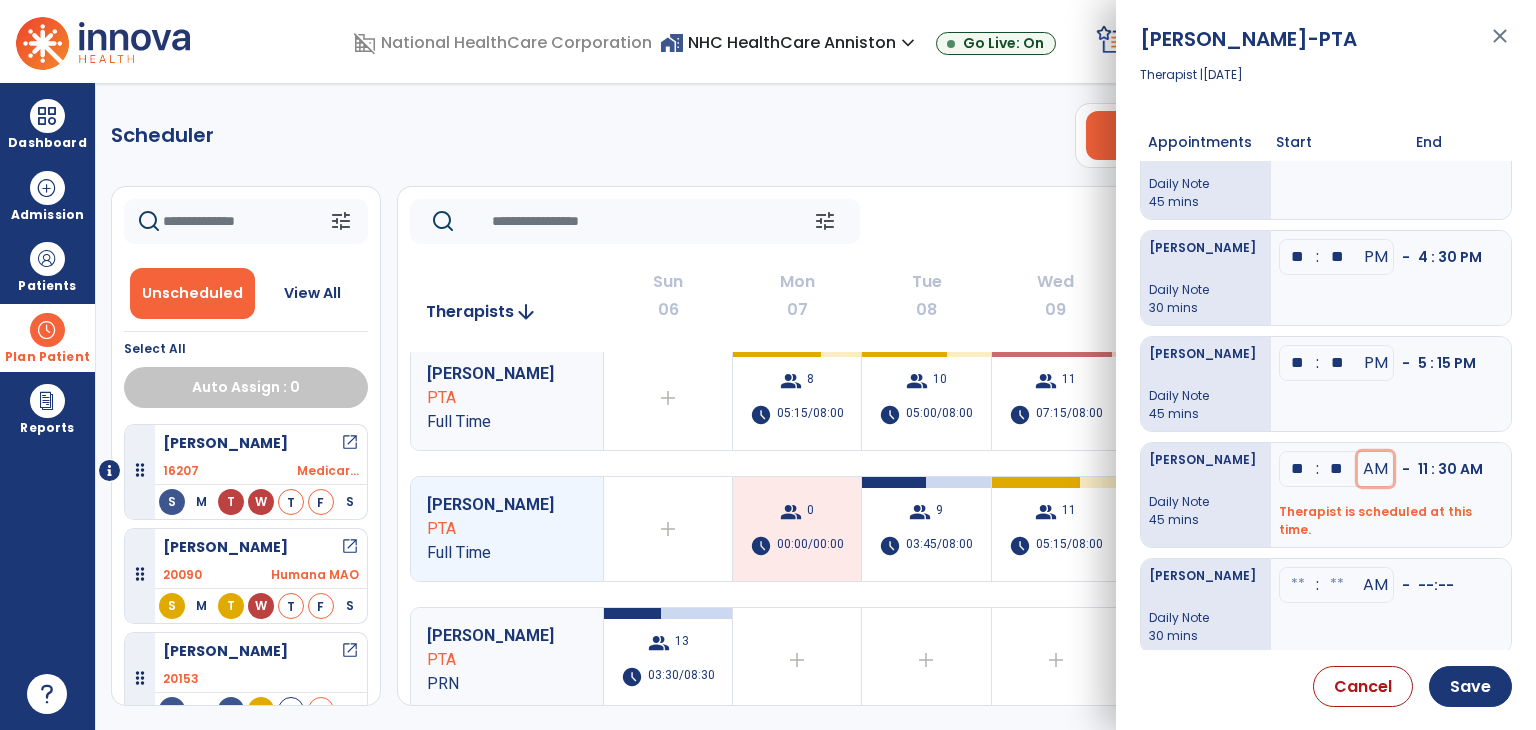 click on "AM" at bounding box center [1375, 469] 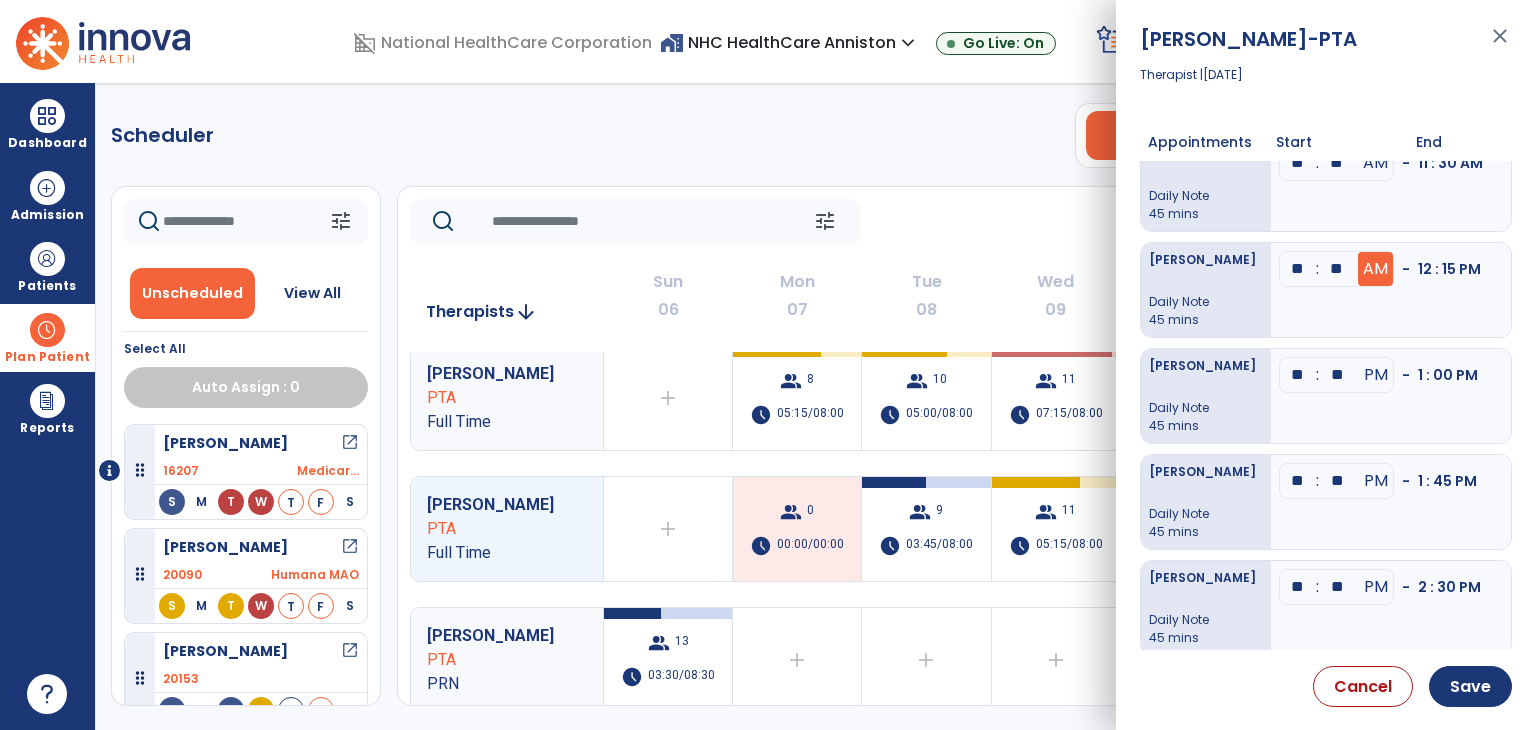 scroll, scrollTop: 0, scrollLeft: 0, axis: both 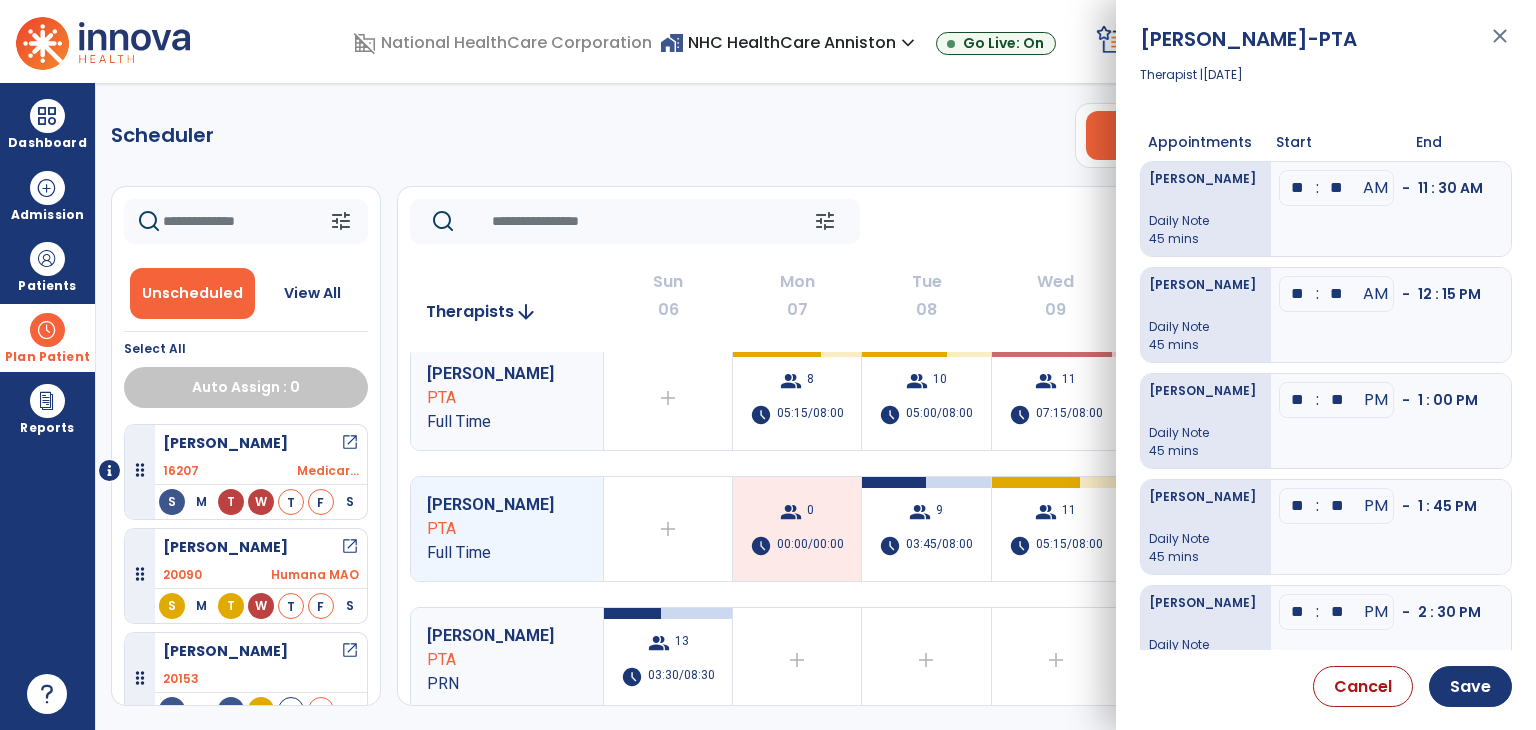 drag, startPoint x: 1304, startPoint y: 184, endPoint x: 1278, endPoint y: 185, distance: 26.019224 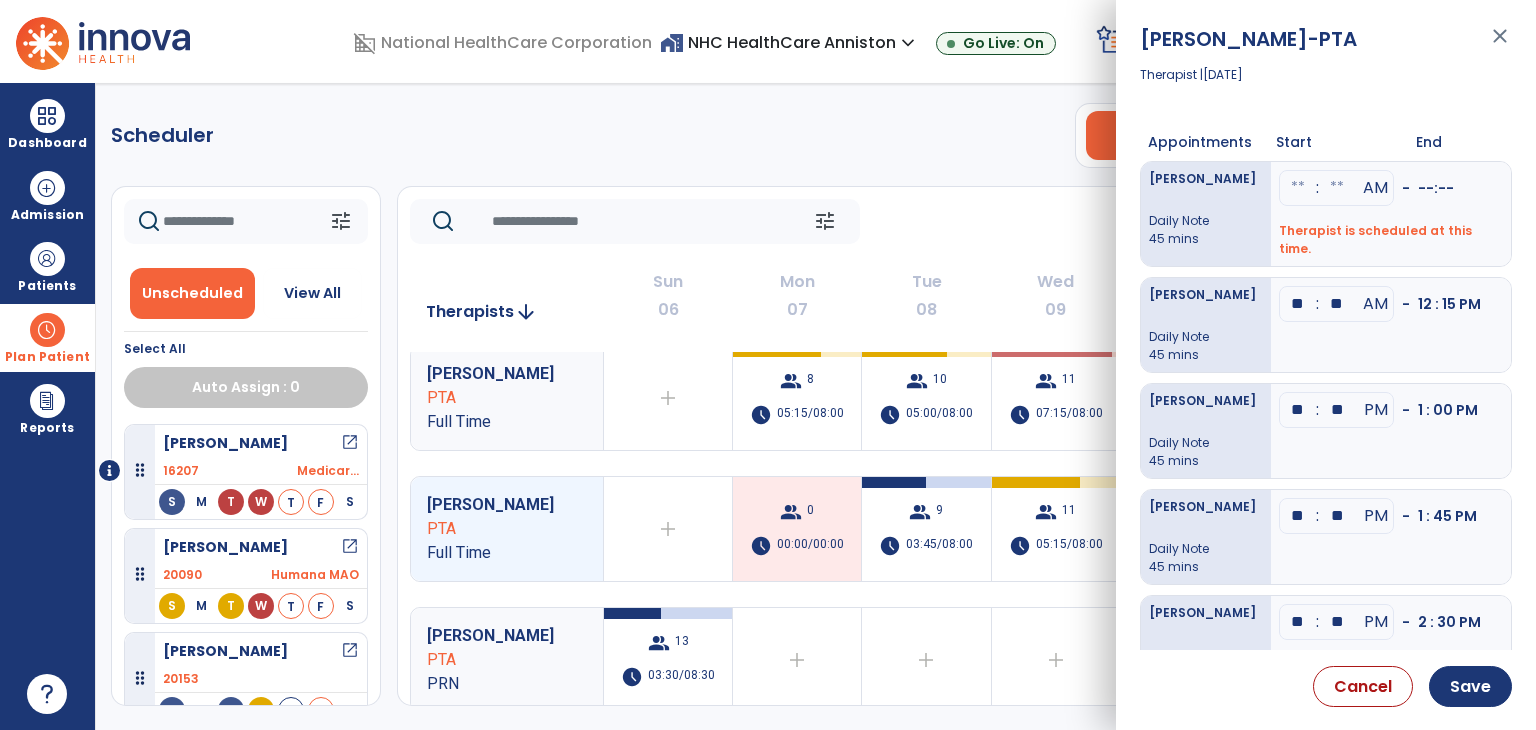 type 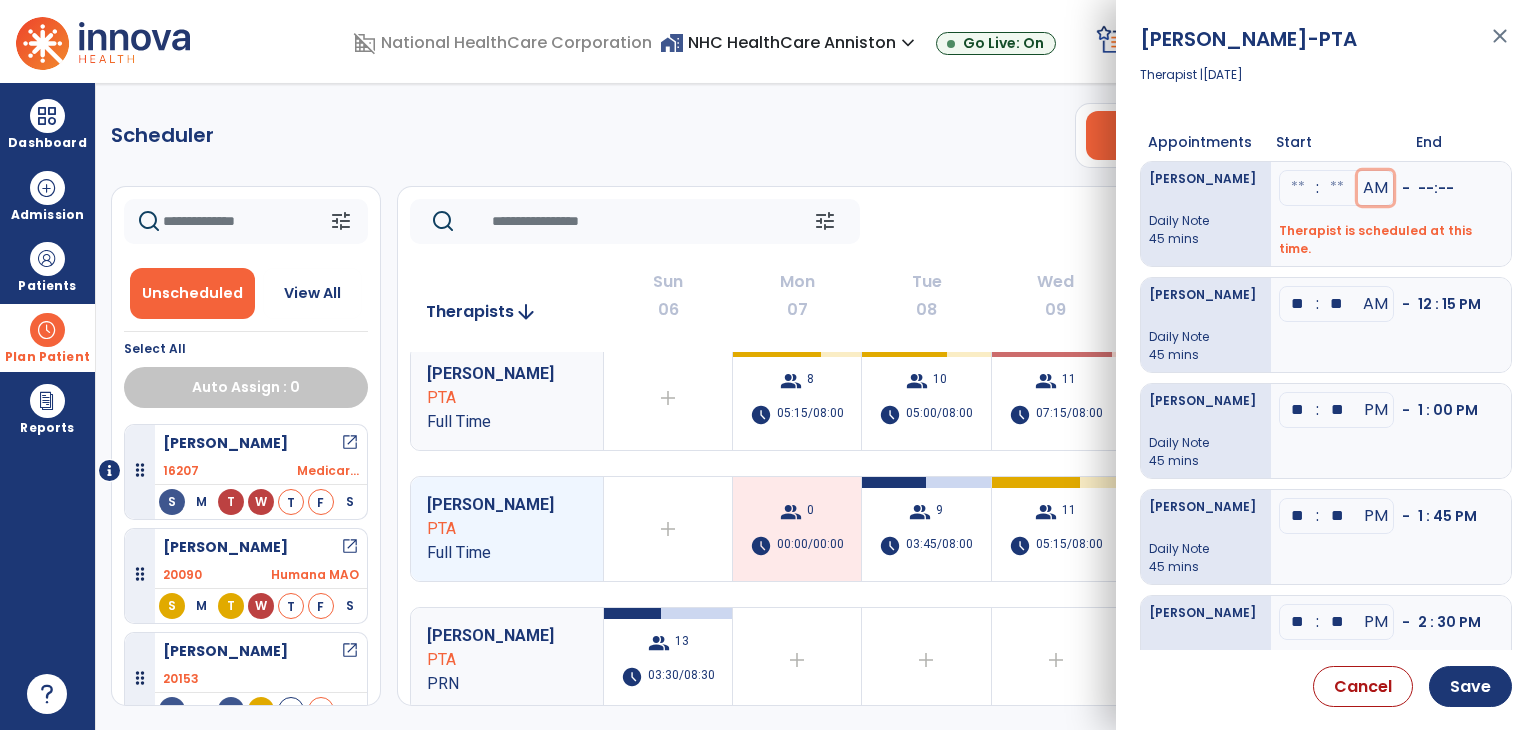 type 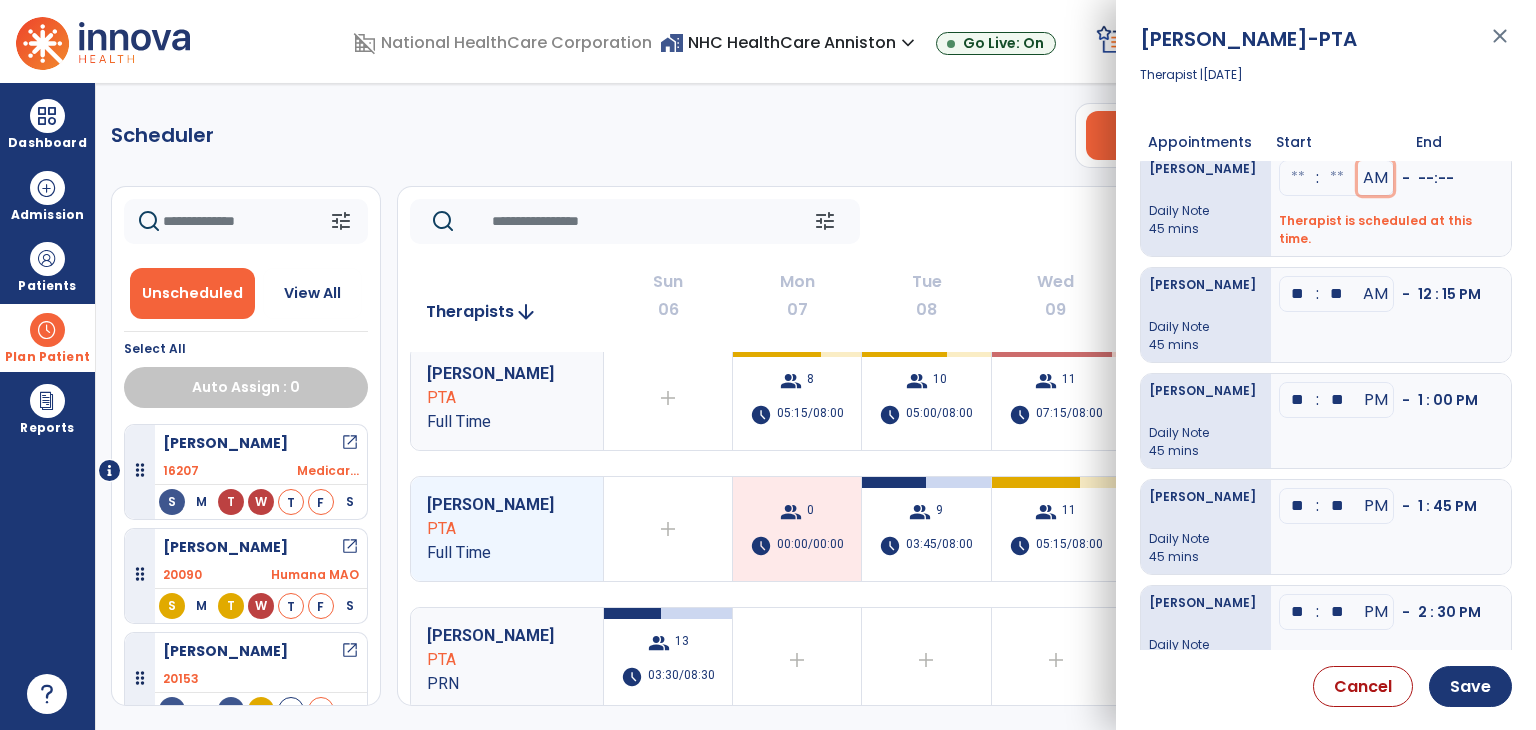 scroll, scrollTop: 0, scrollLeft: 0, axis: both 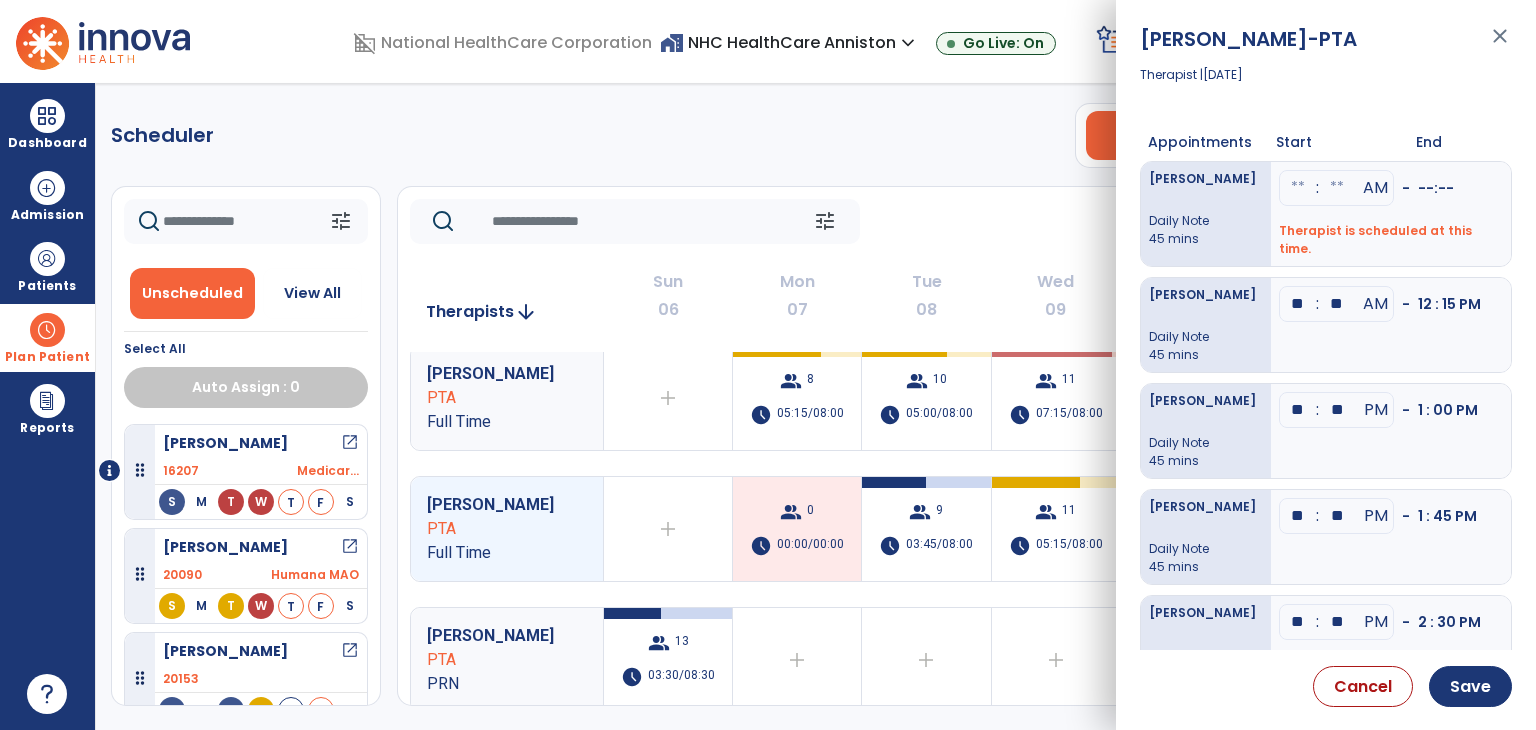 click at bounding box center (1298, 188) 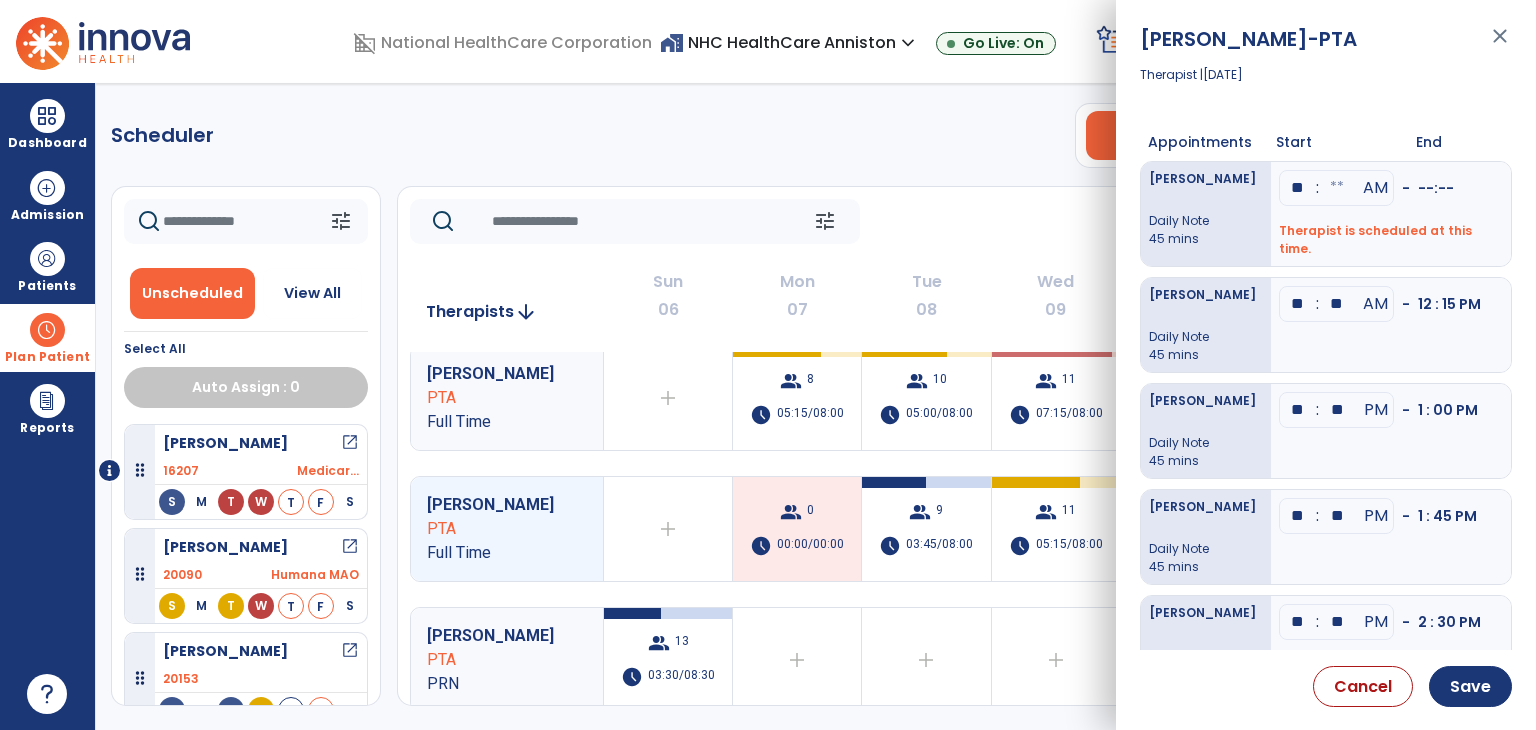 type on "**" 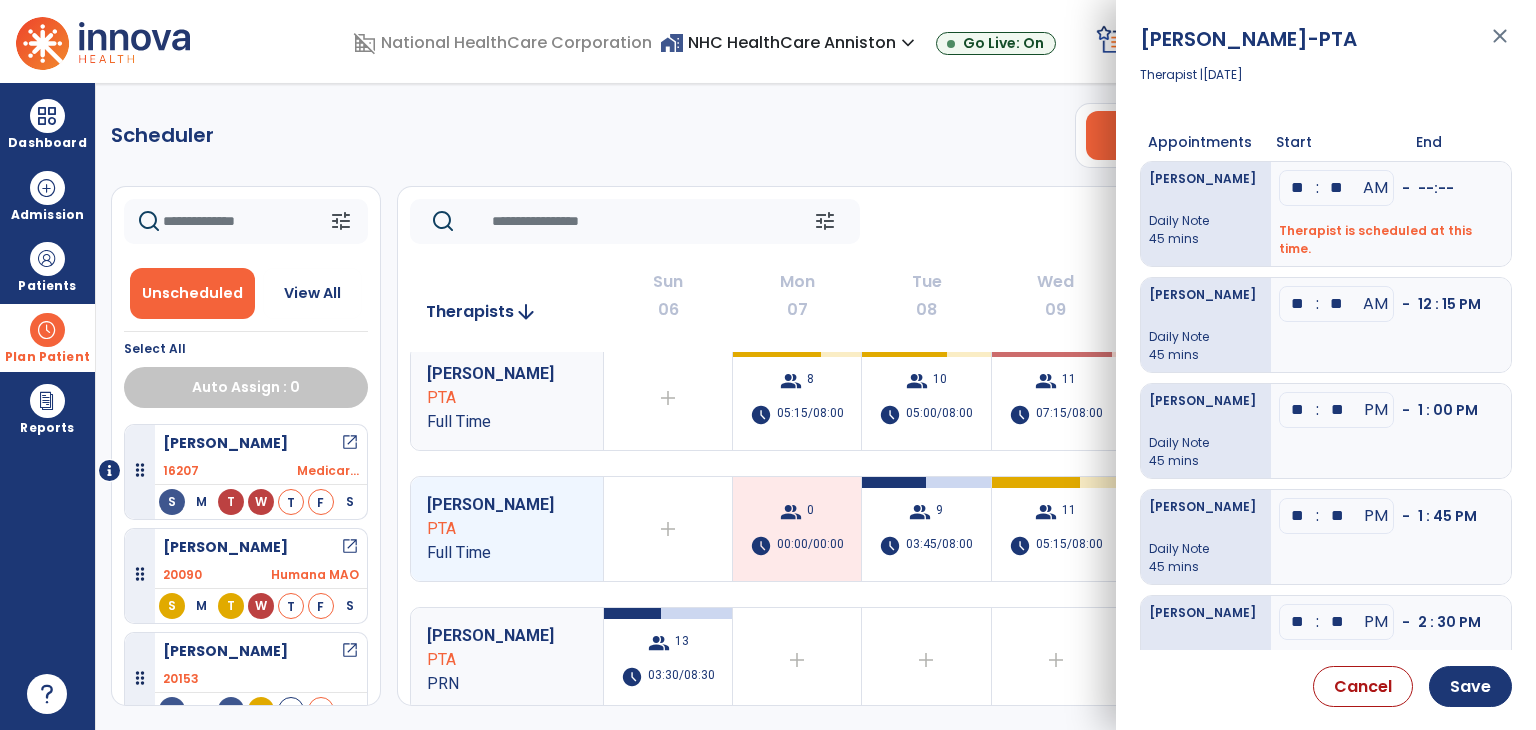 type on "**" 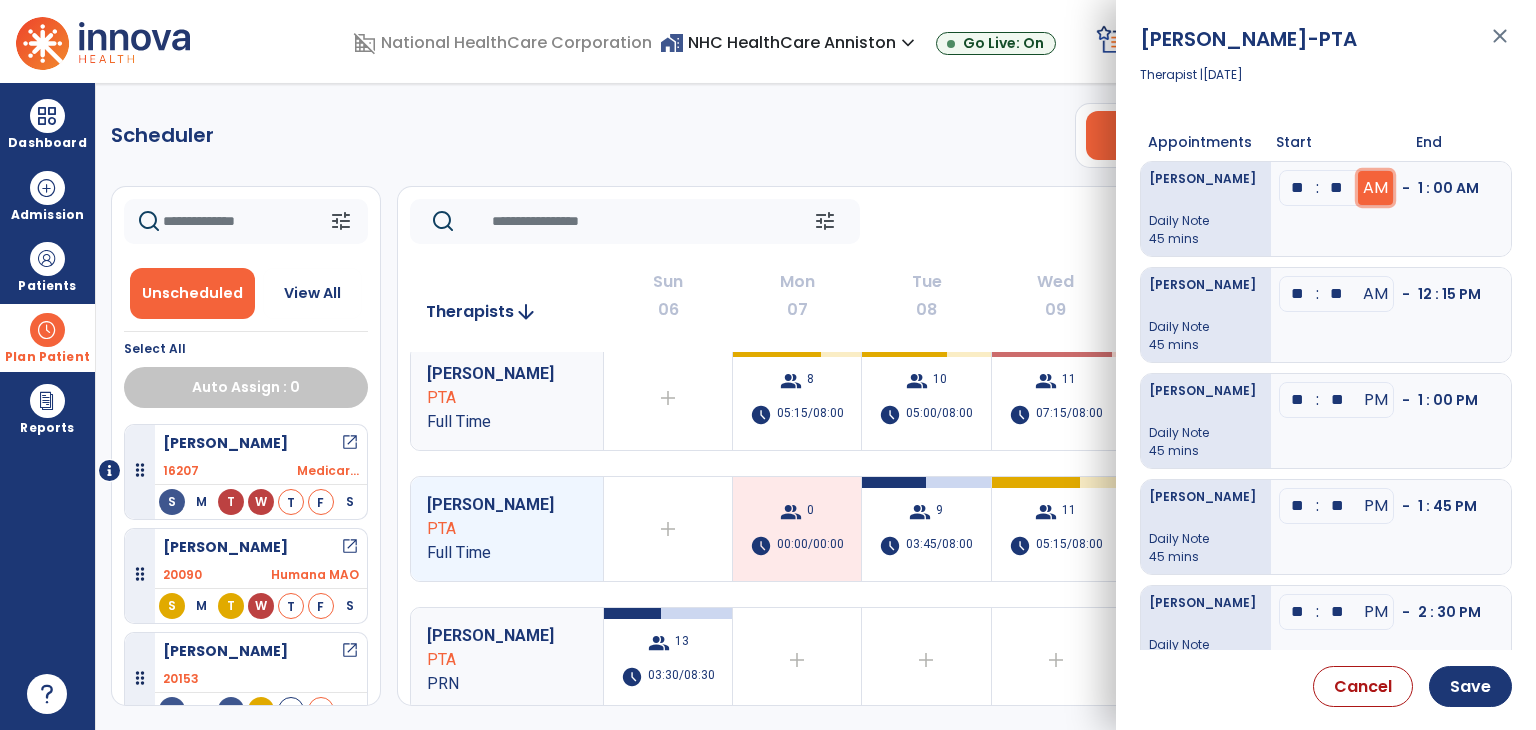 click on "AM" at bounding box center [1375, 188] 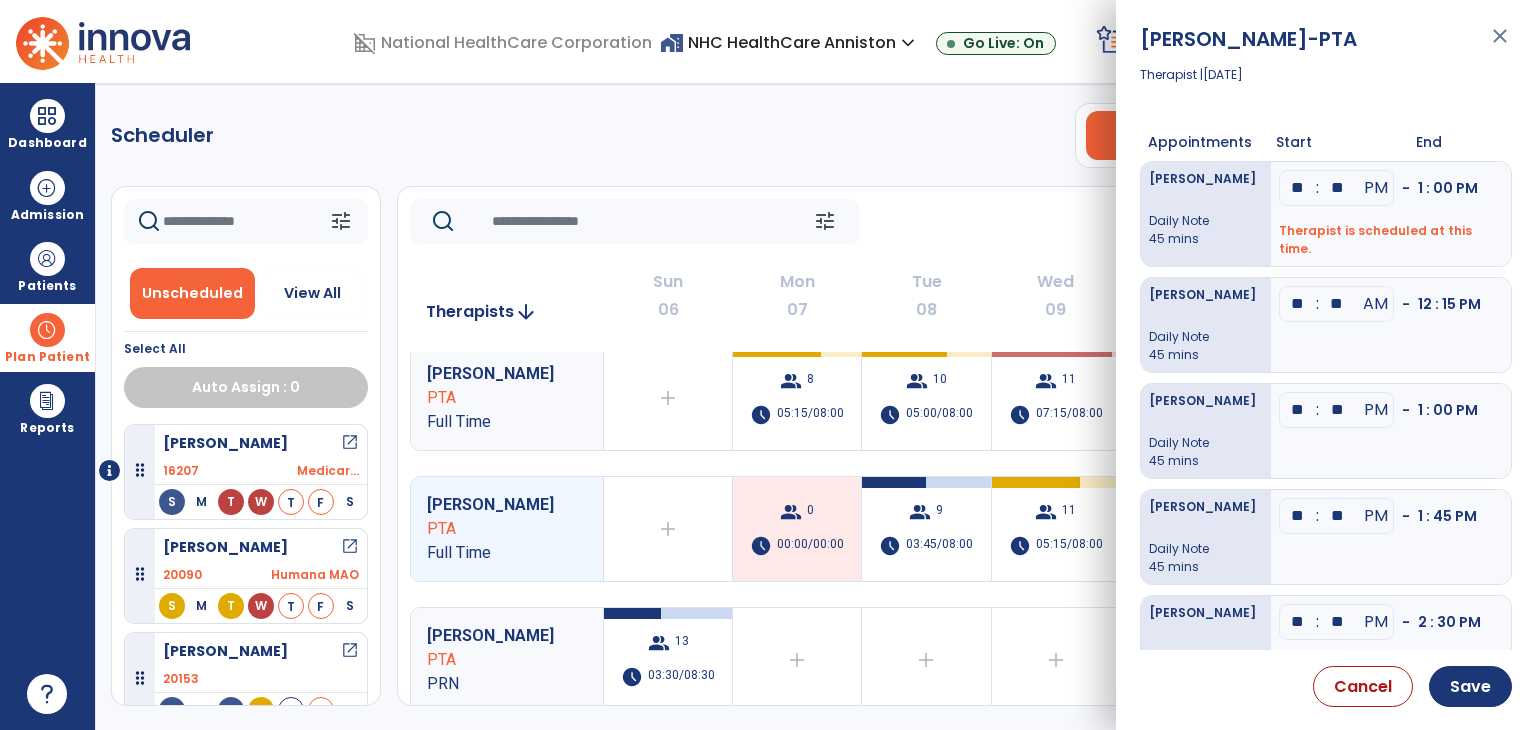 click on "Therapist is scheduled at this time." at bounding box center [1391, 240] 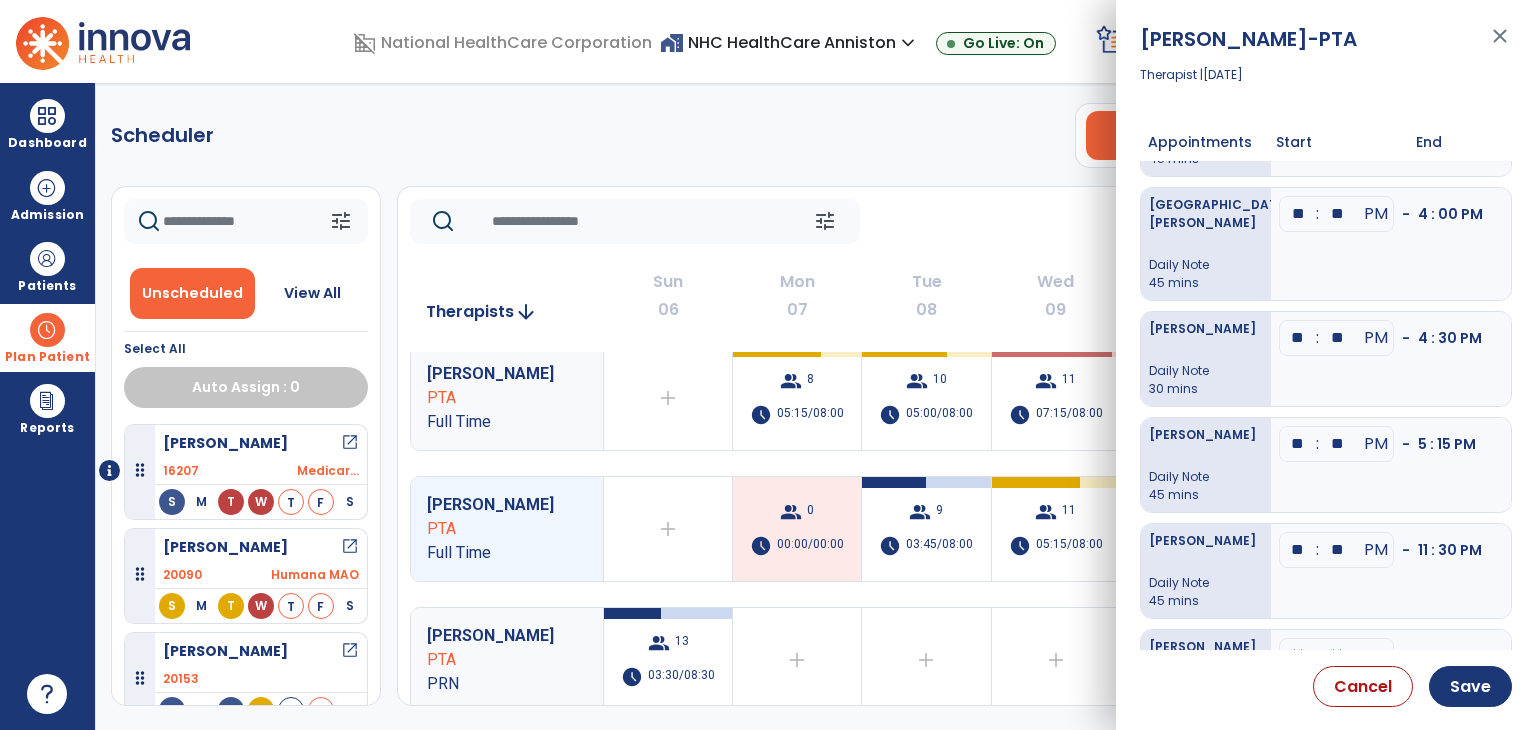 scroll, scrollTop: 591, scrollLeft: 0, axis: vertical 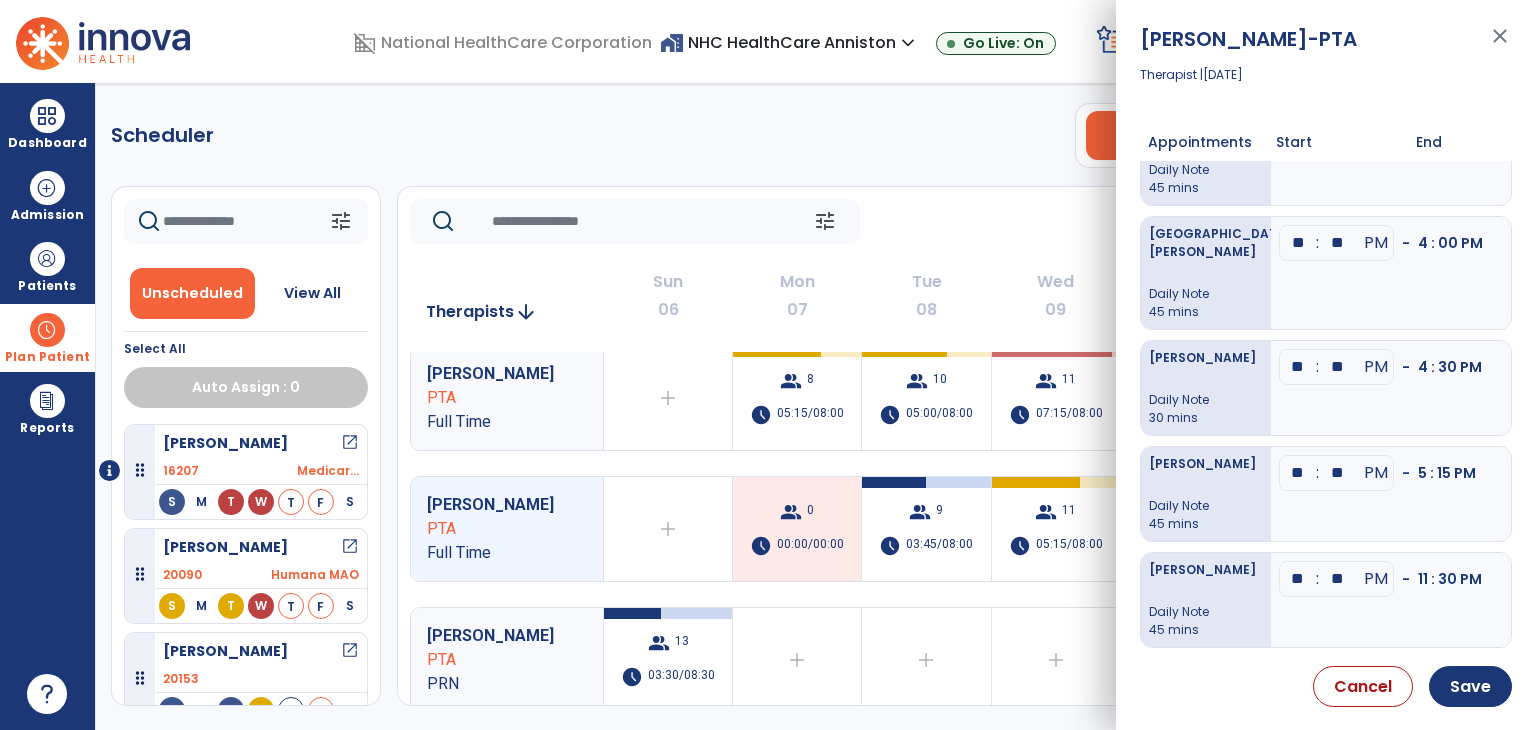 drag, startPoint x: 1349, startPoint y: 461, endPoint x: 1296, endPoint y: 471, distance: 53.935146 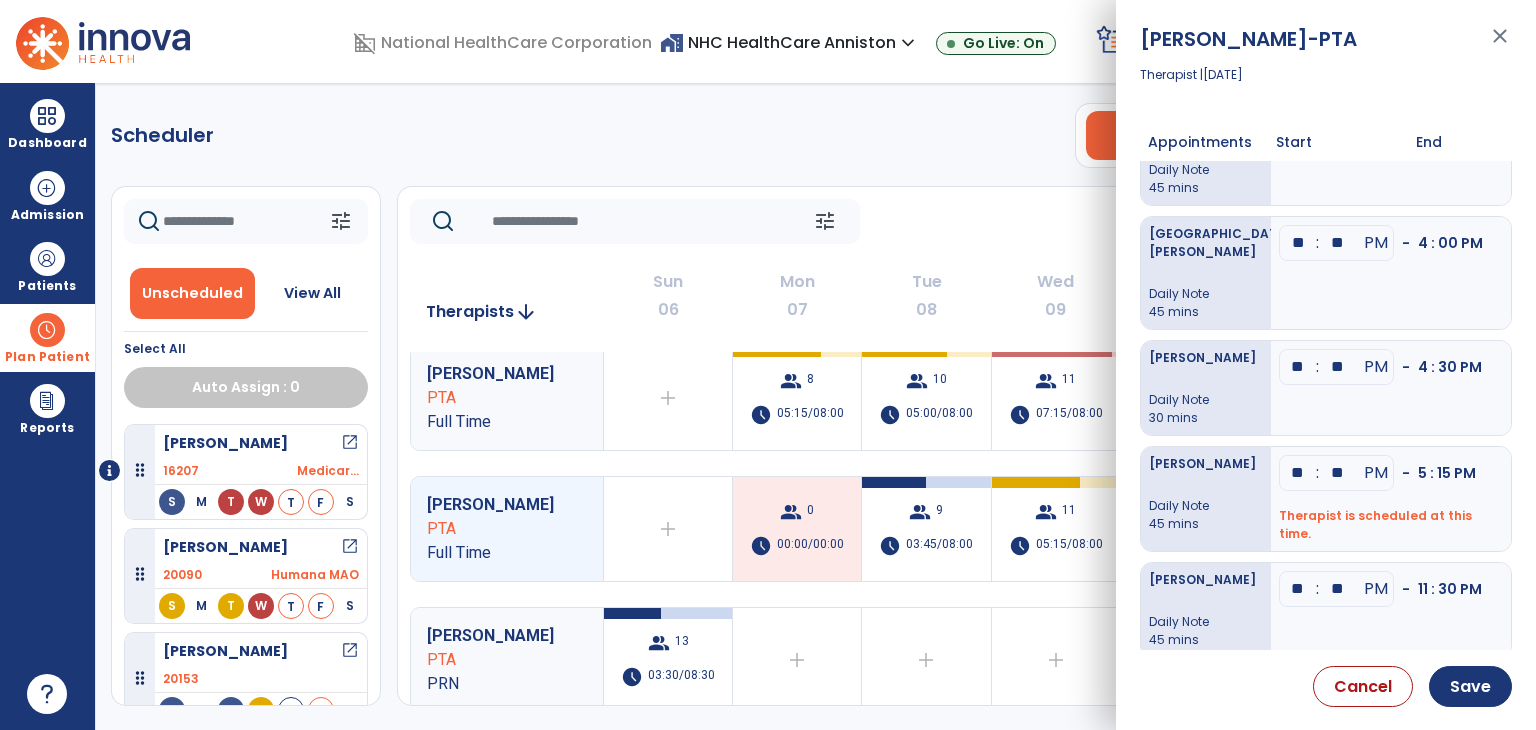 type on "**" 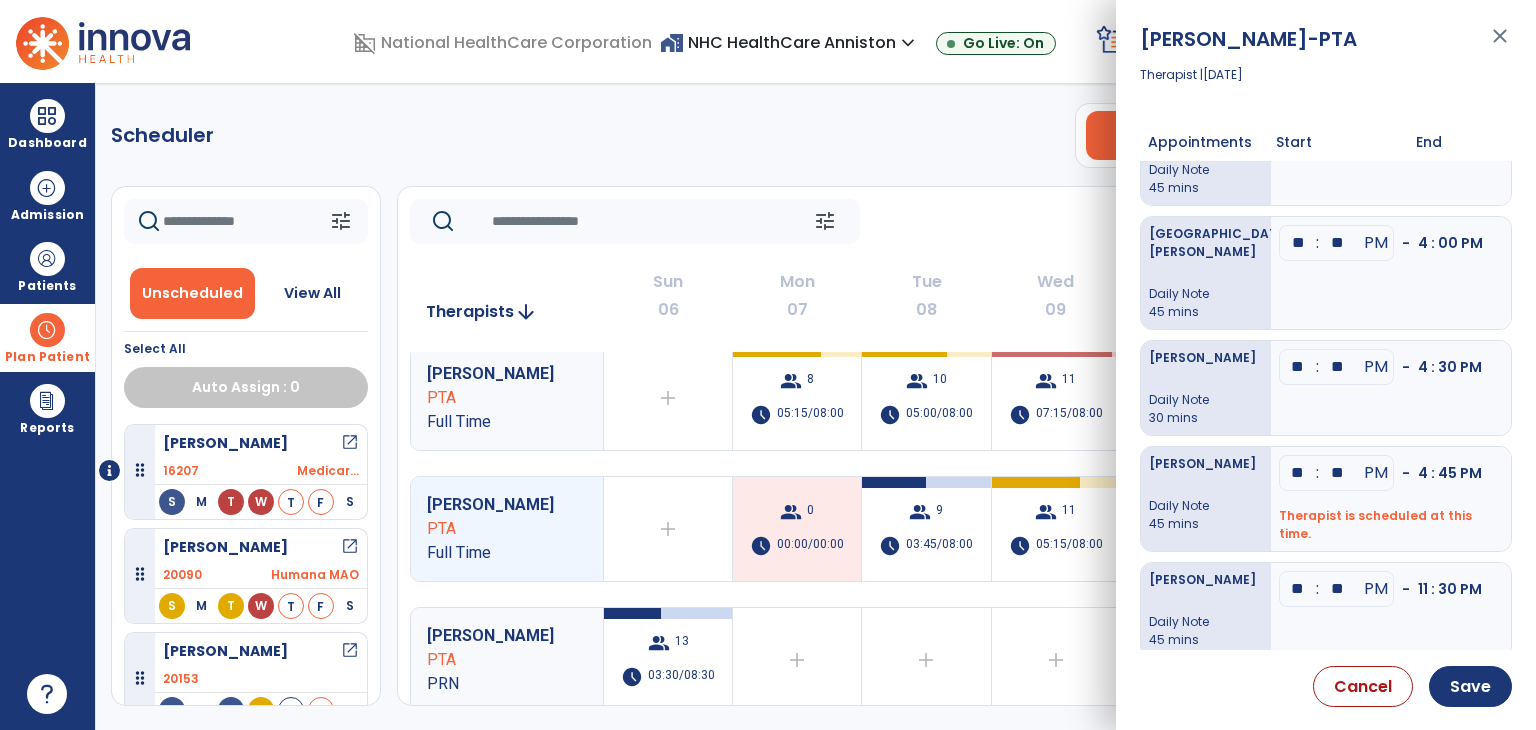 drag, startPoint x: 1348, startPoint y: 353, endPoint x: 1319, endPoint y: 355, distance: 29.068884 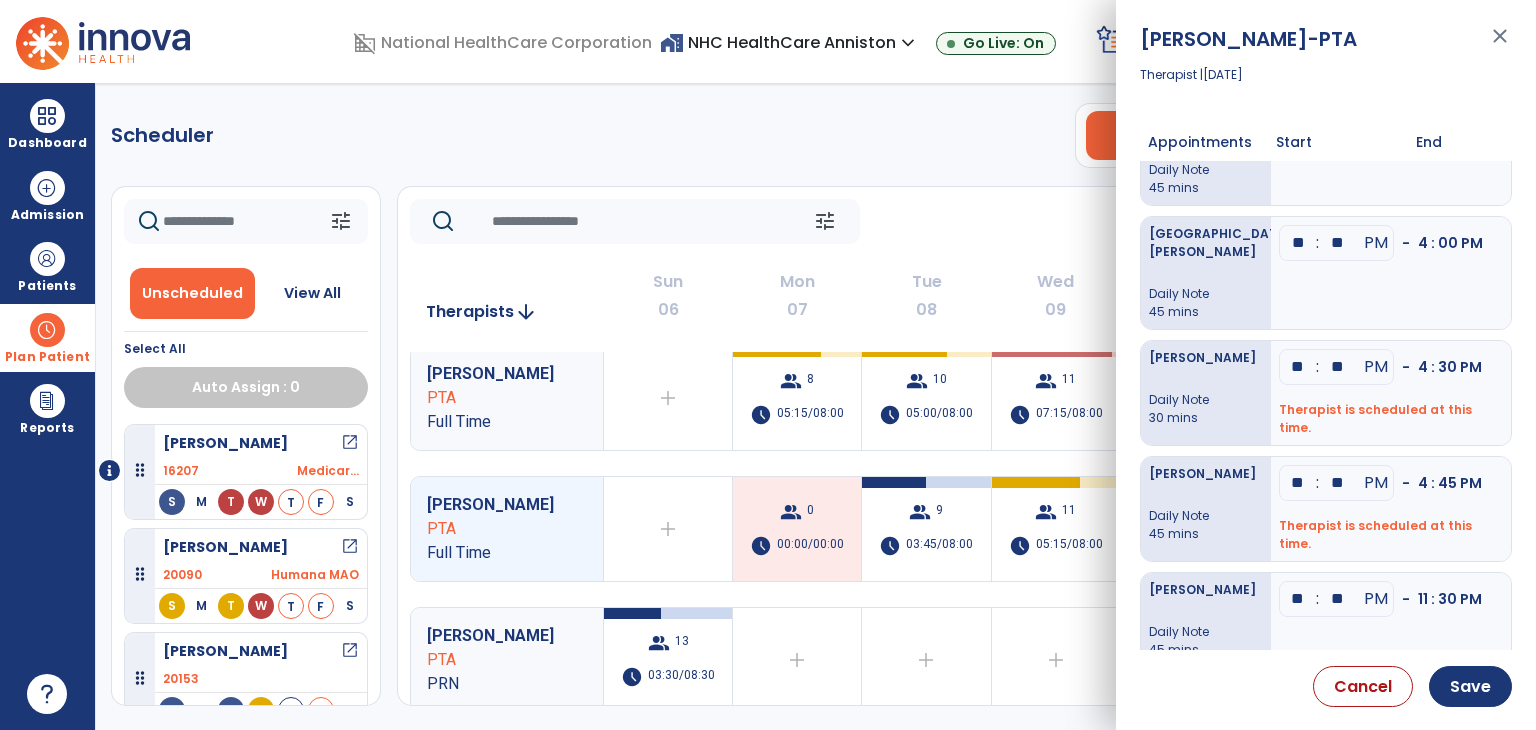 type on "**" 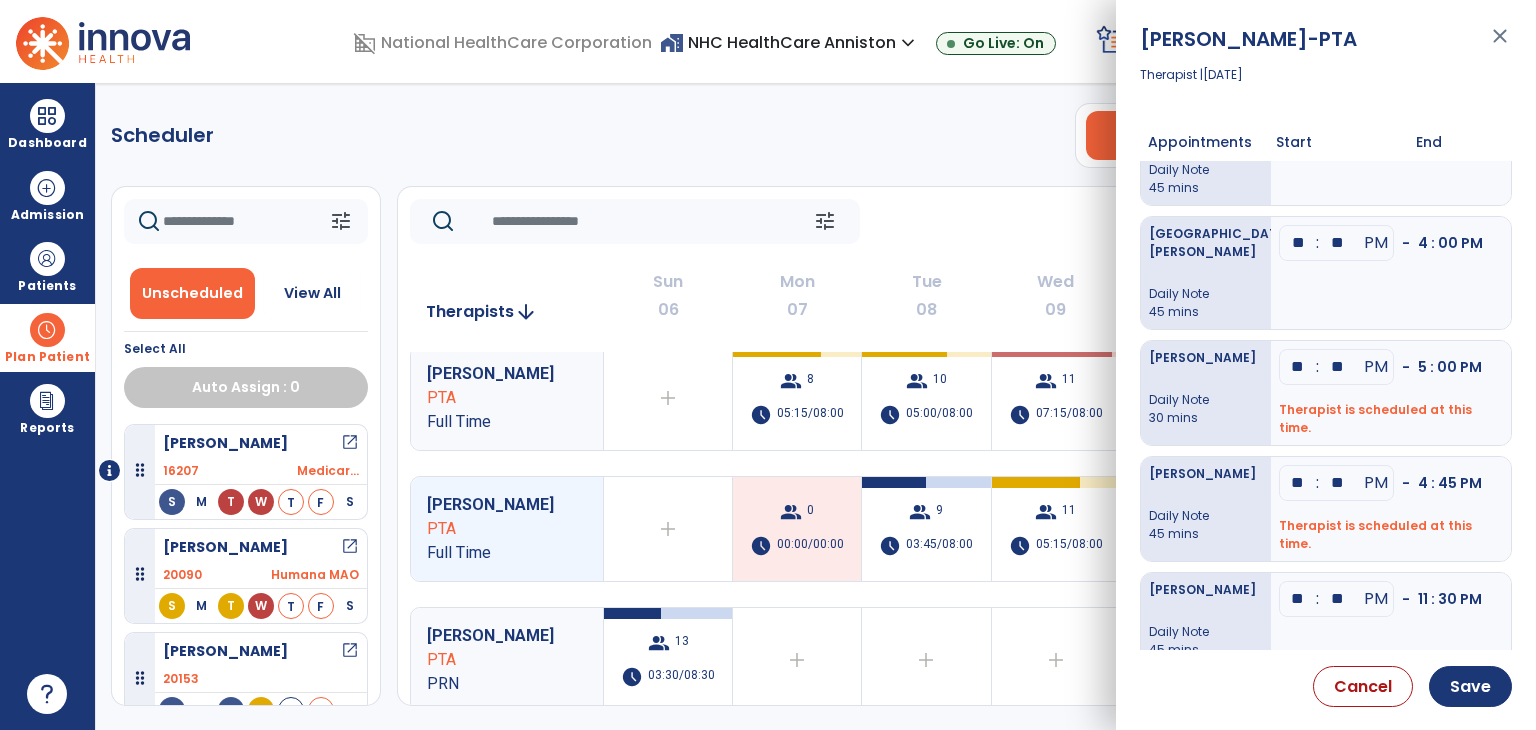 click on "** : ** PM - 4 : 00 PM" at bounding box center (1391, 273) 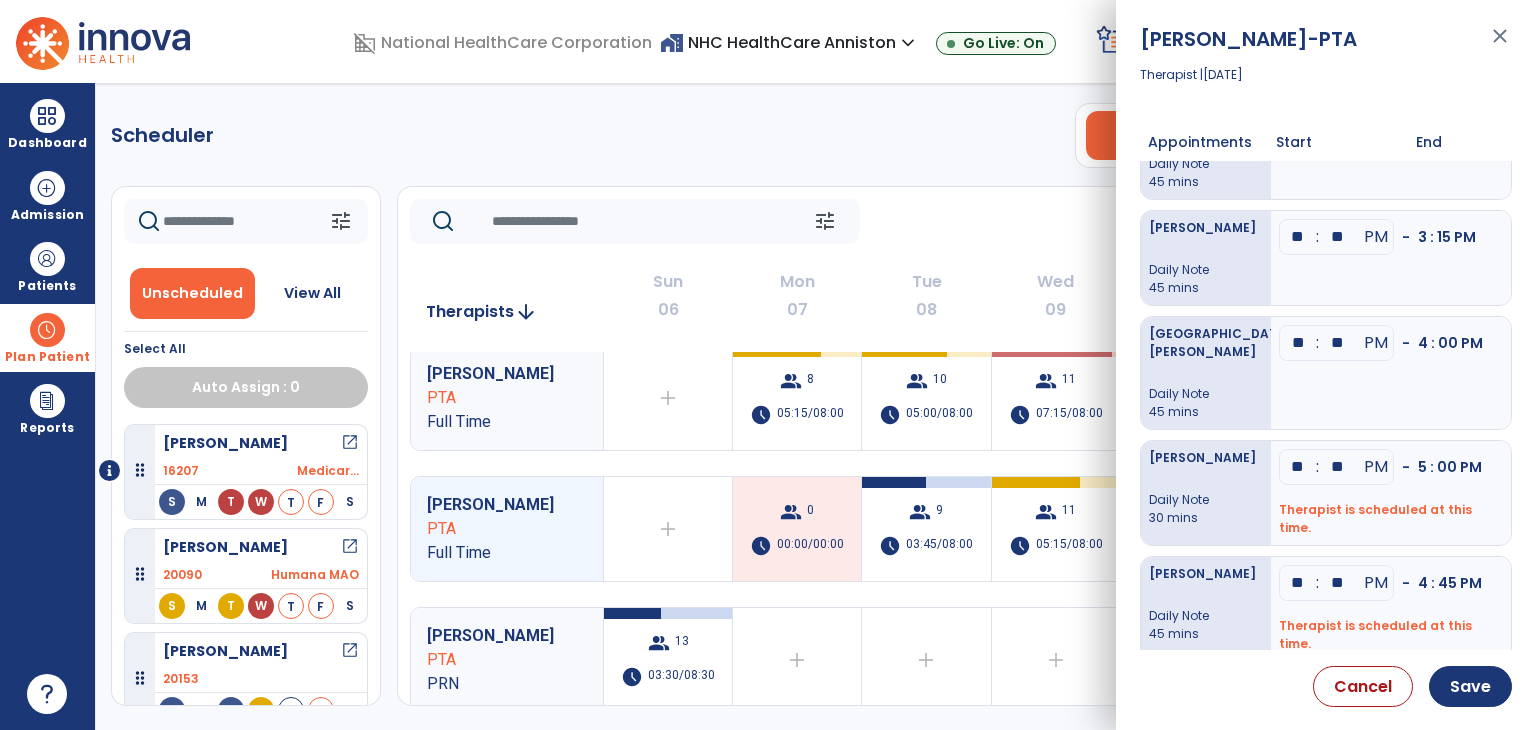 scroll, scrollTop: 391, scrollLeft: 0, axis: vertical 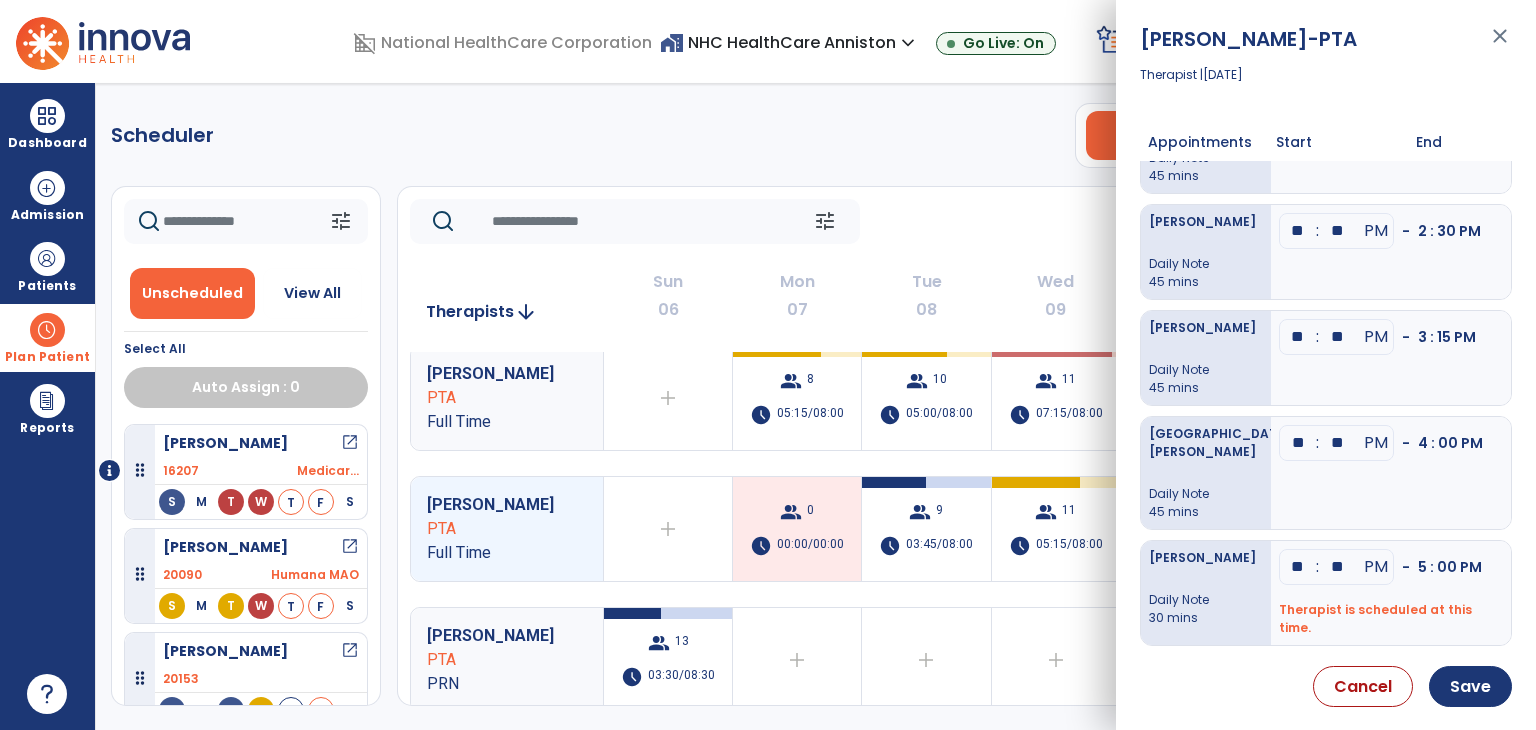 drag, startPoint x: 1344, startPoint y: 431, endPoint x: 1323, endPoint y: 435, distance: 21.377558 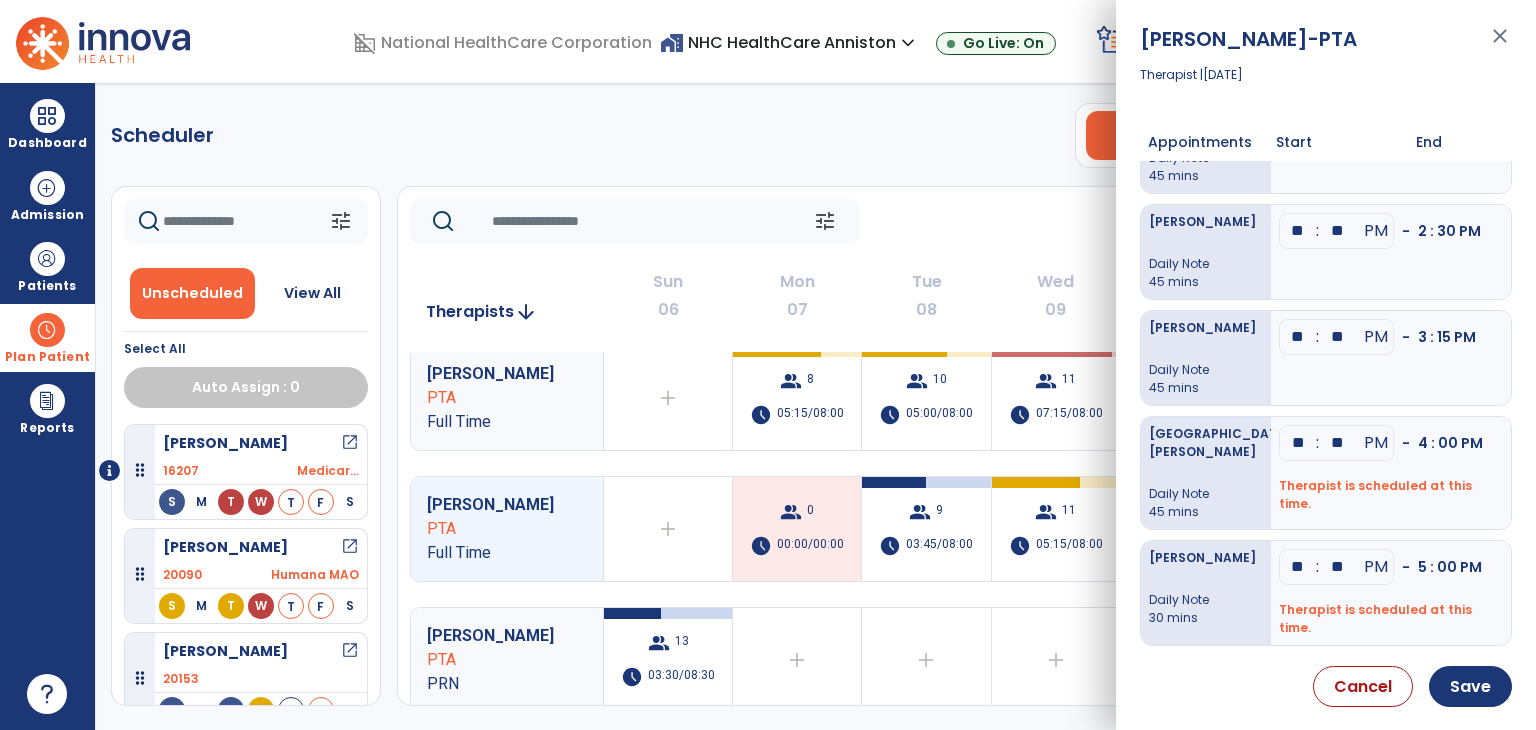 type on "**" 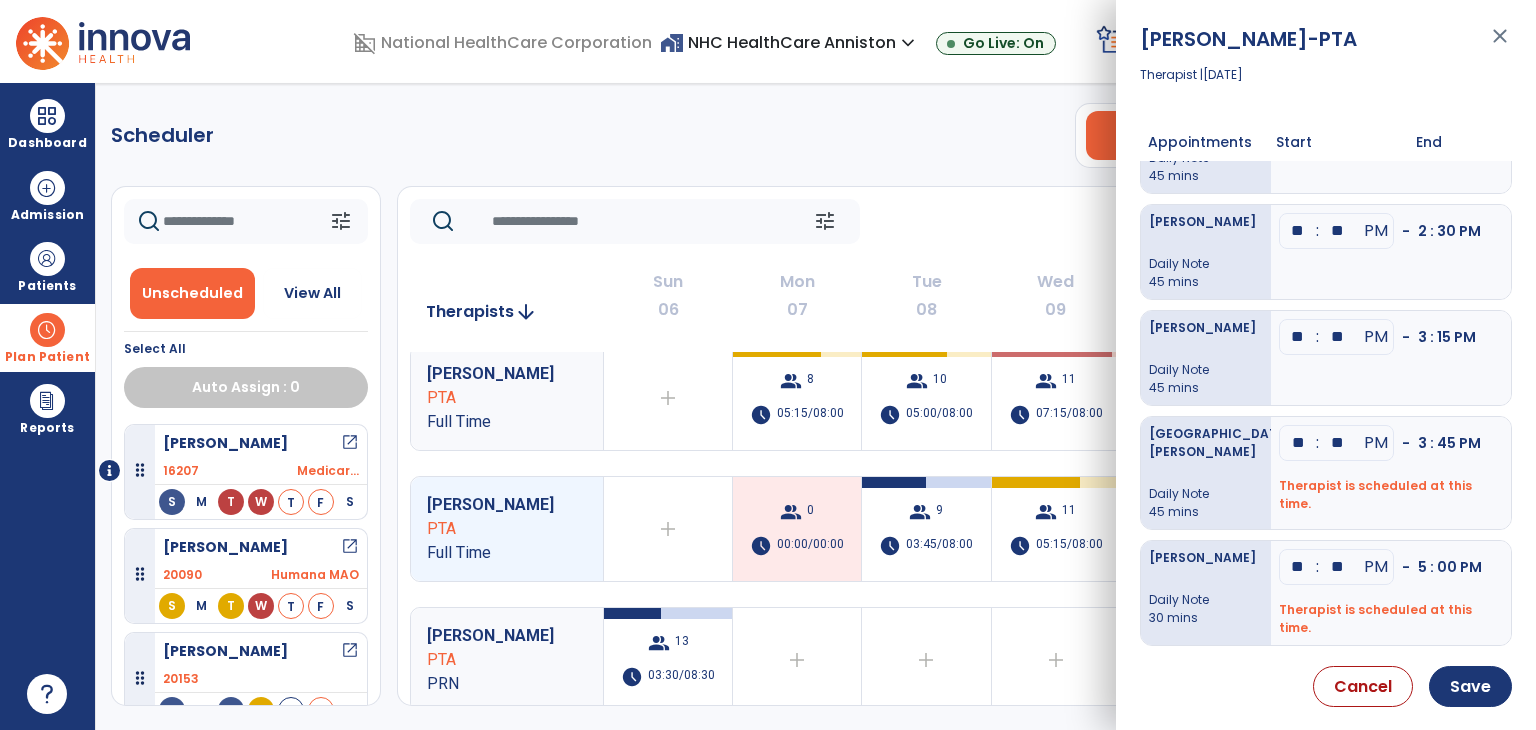 click on "Therapist is scheduled at this time." at bounding box center [1391, 495] 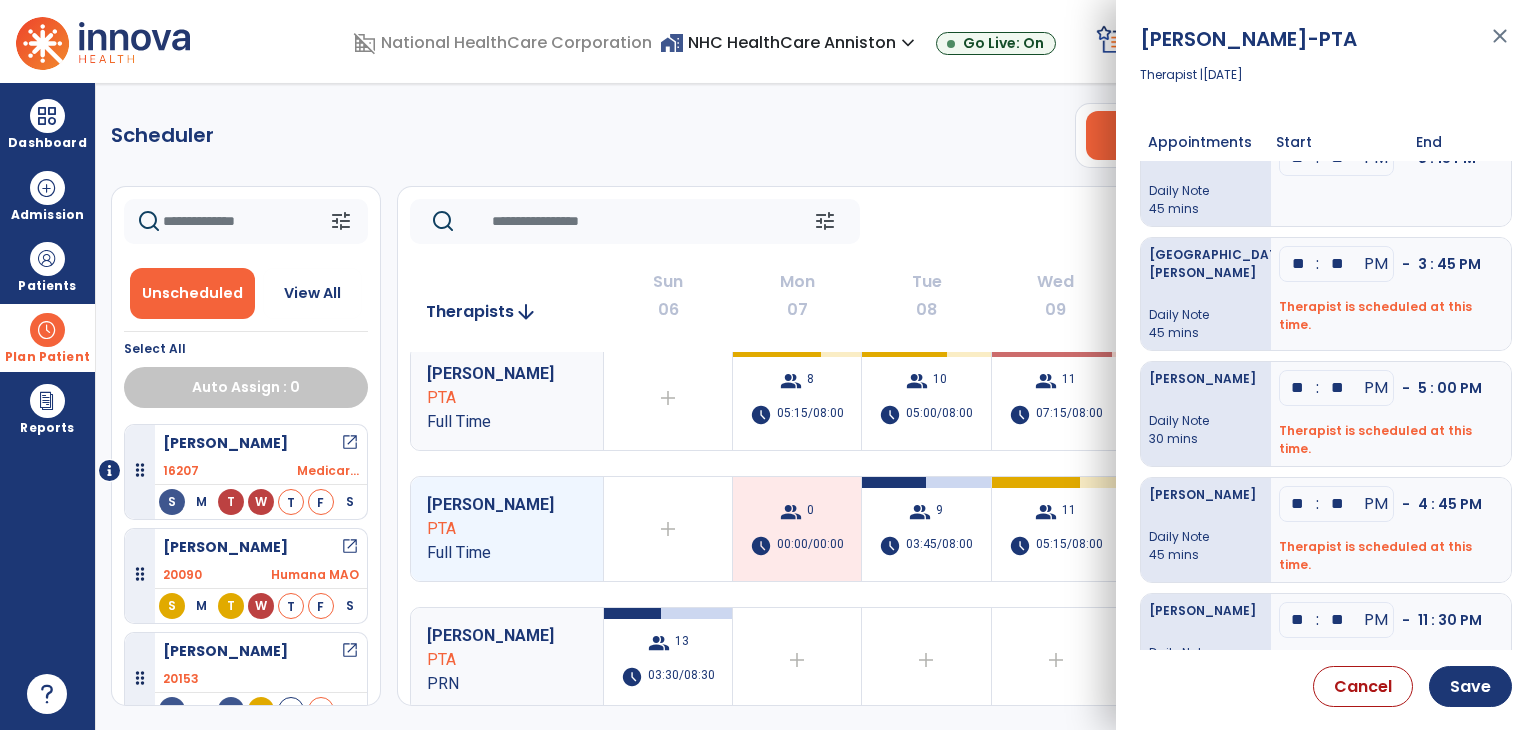 scroll, scrollTop: 691, scrollLeft: 0, axis: vertical 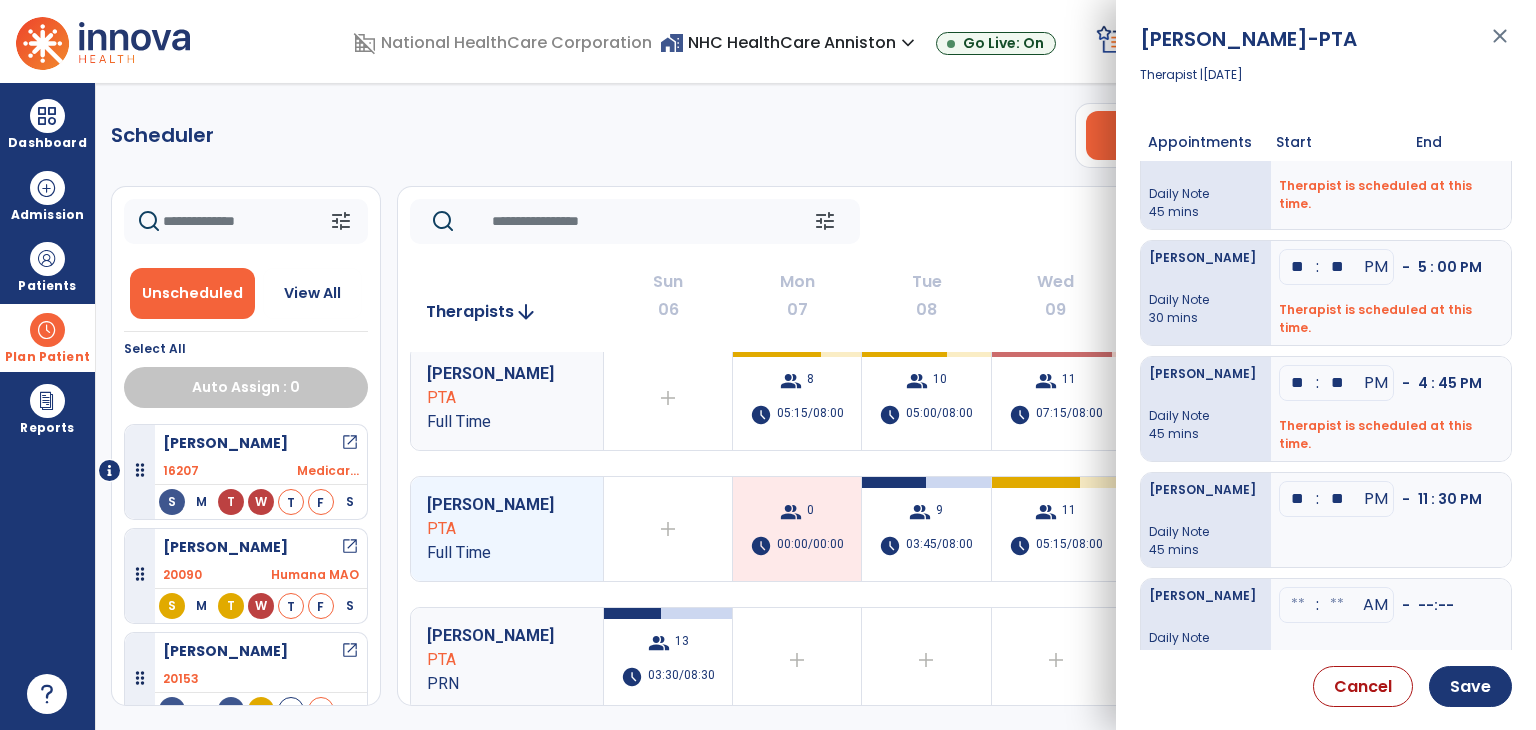 click at bounding box center (1298, -387) 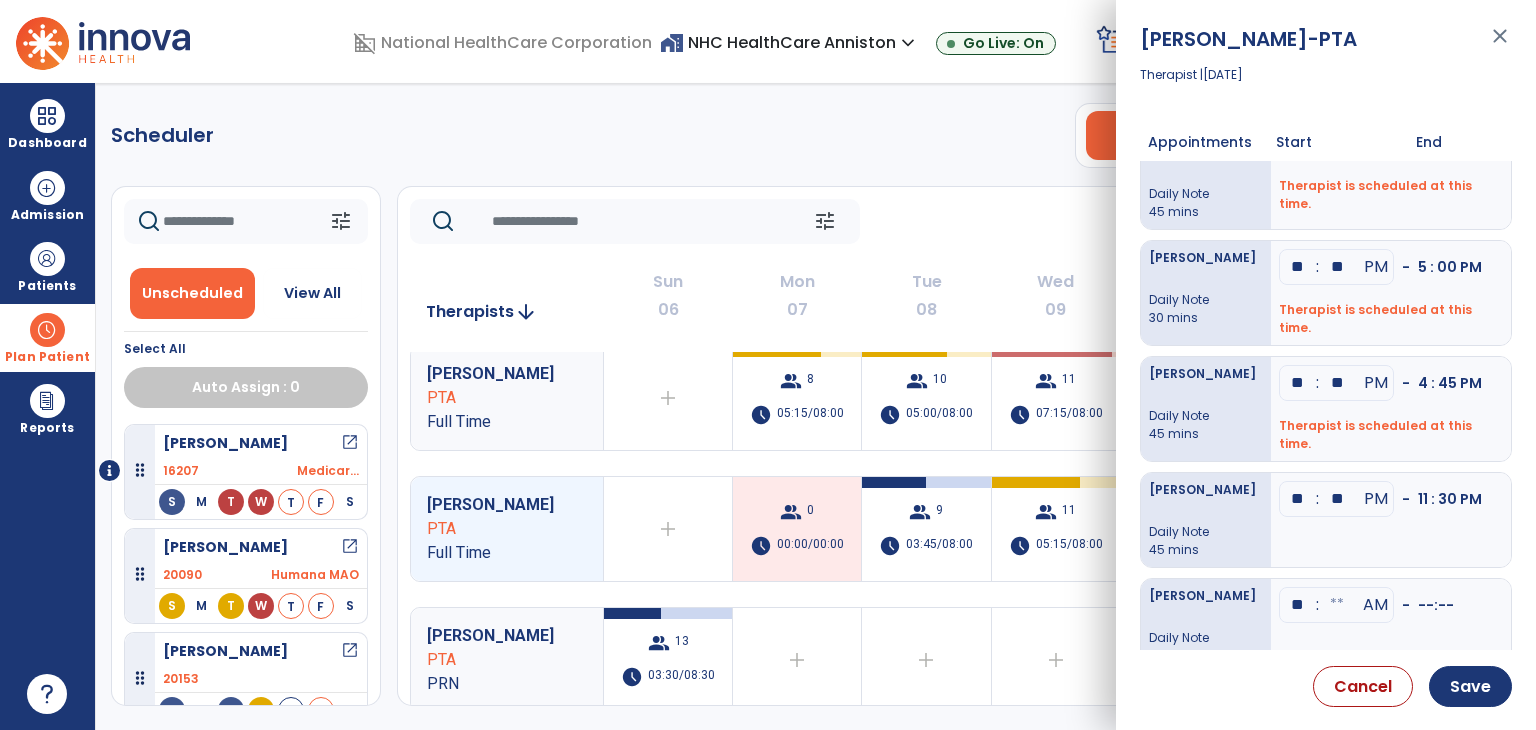 type on "**" 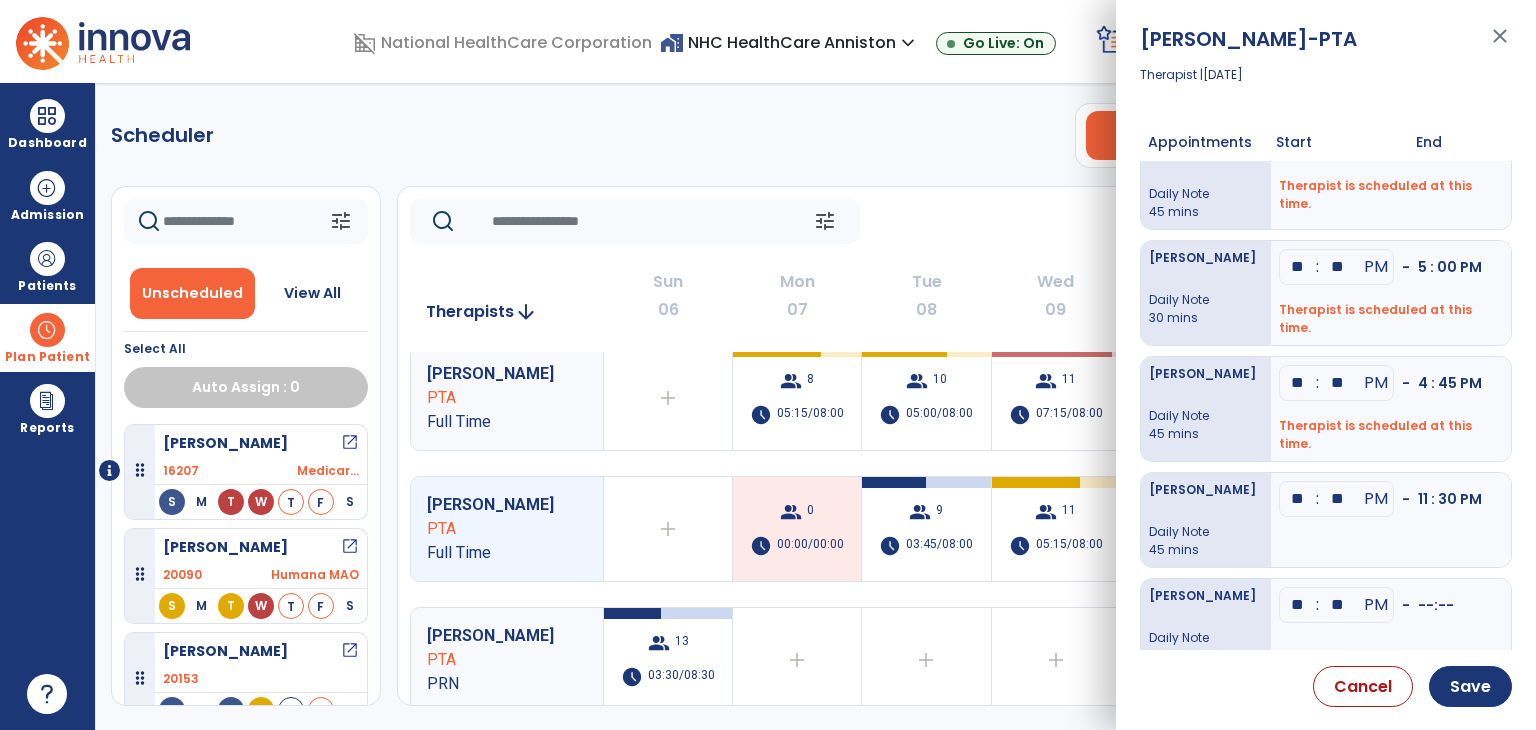 type on "**" 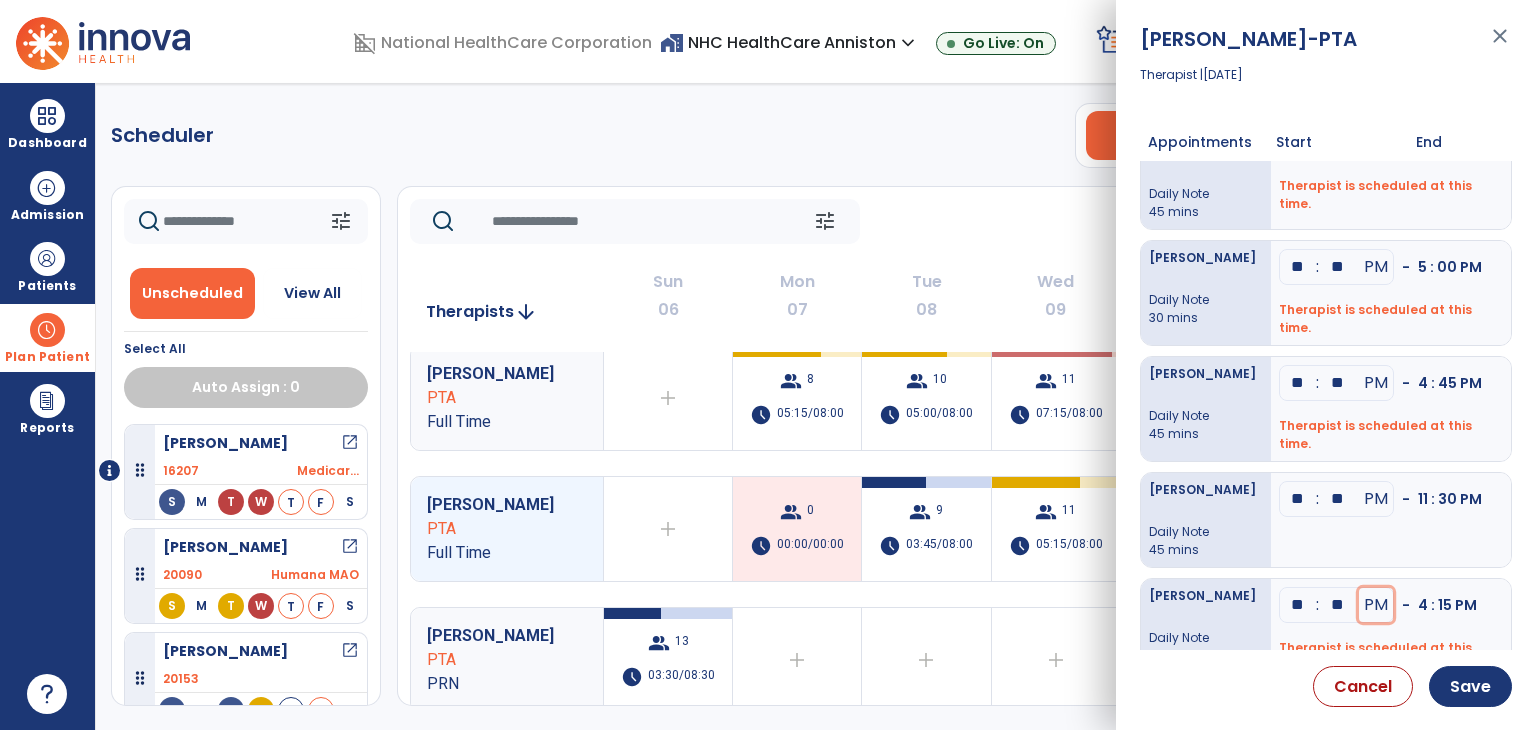 type 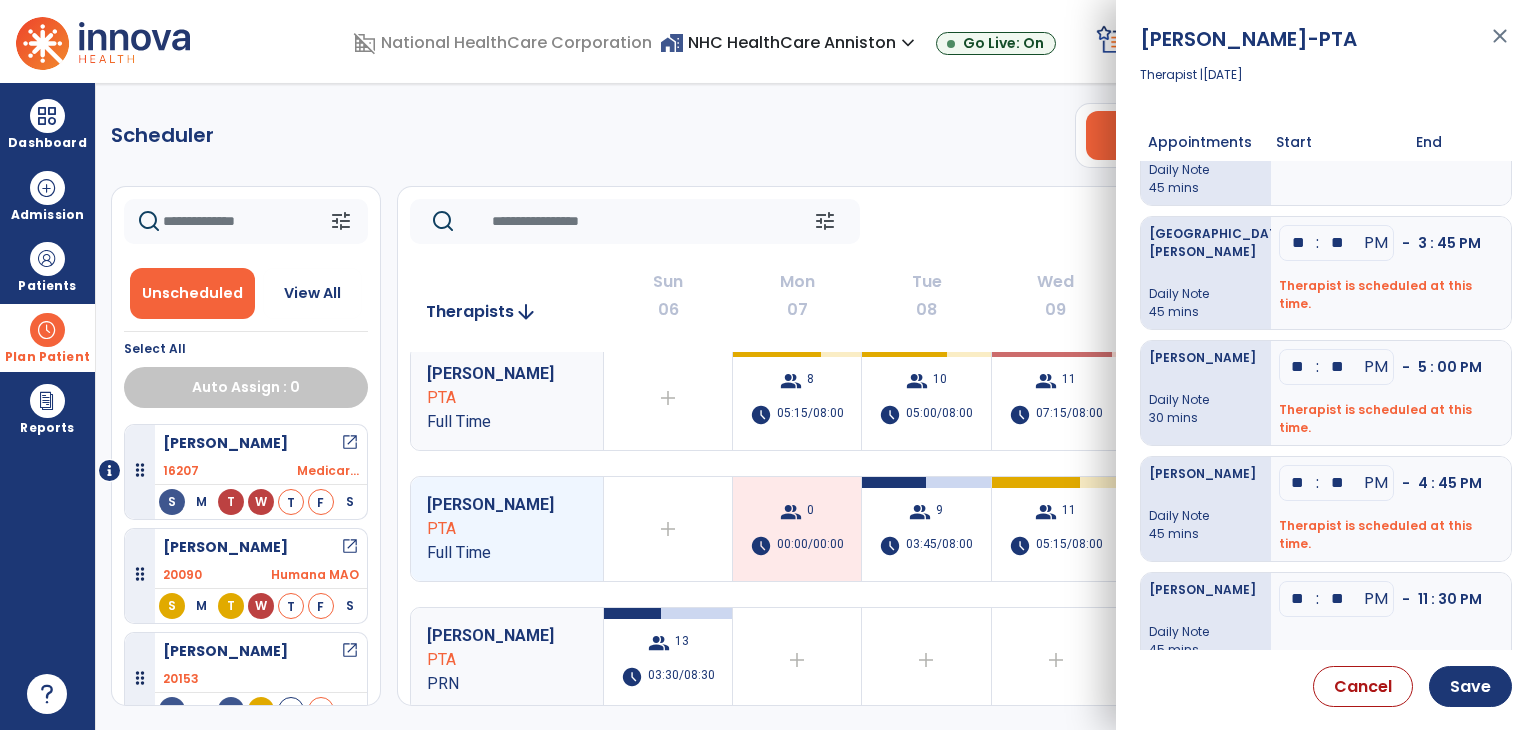 scroll, scrollTop: 691, scrollLeft: 0, axis: vertical 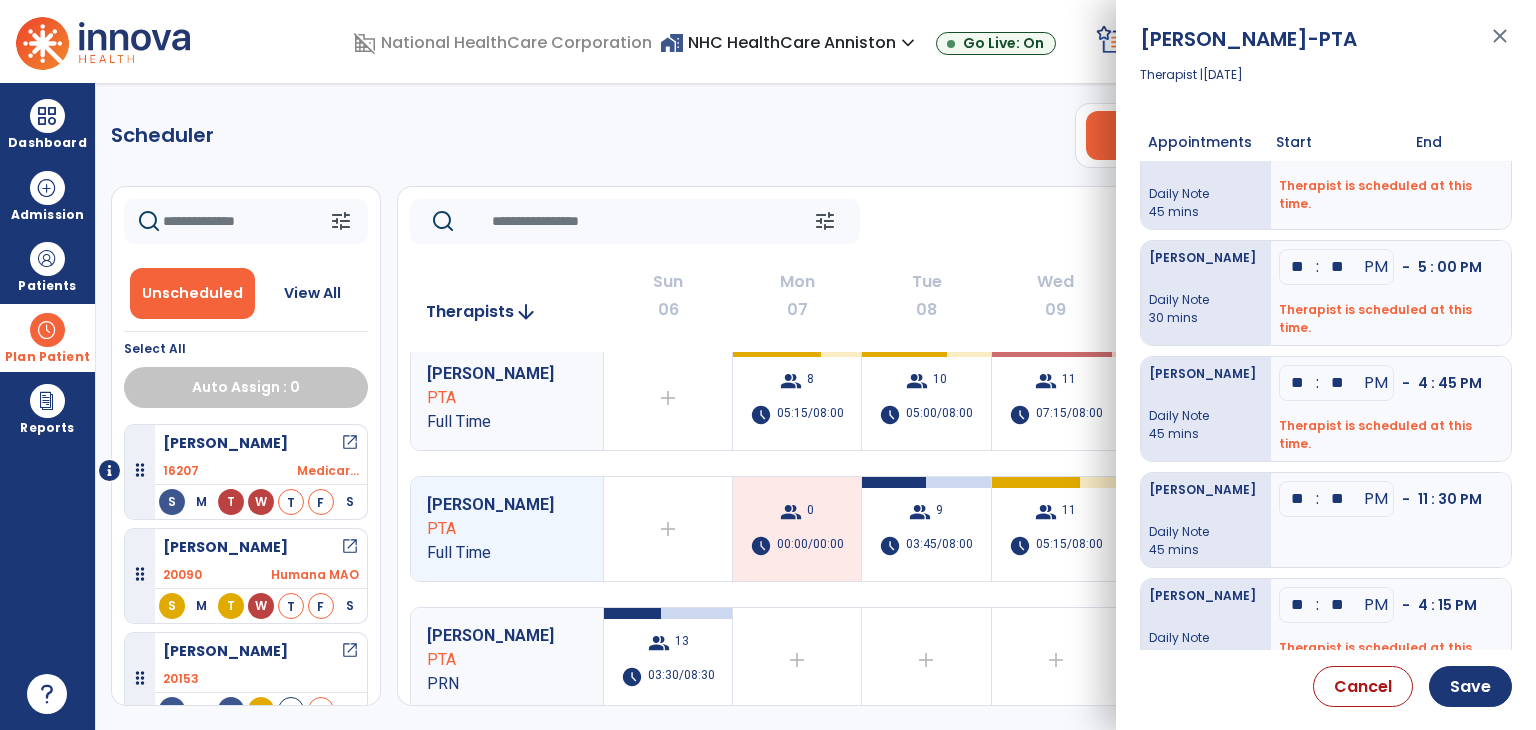 drag, startPoint x: 1348, startPoint y: 357, endPoint x: 1324, endPoint y: 364, distance: 25 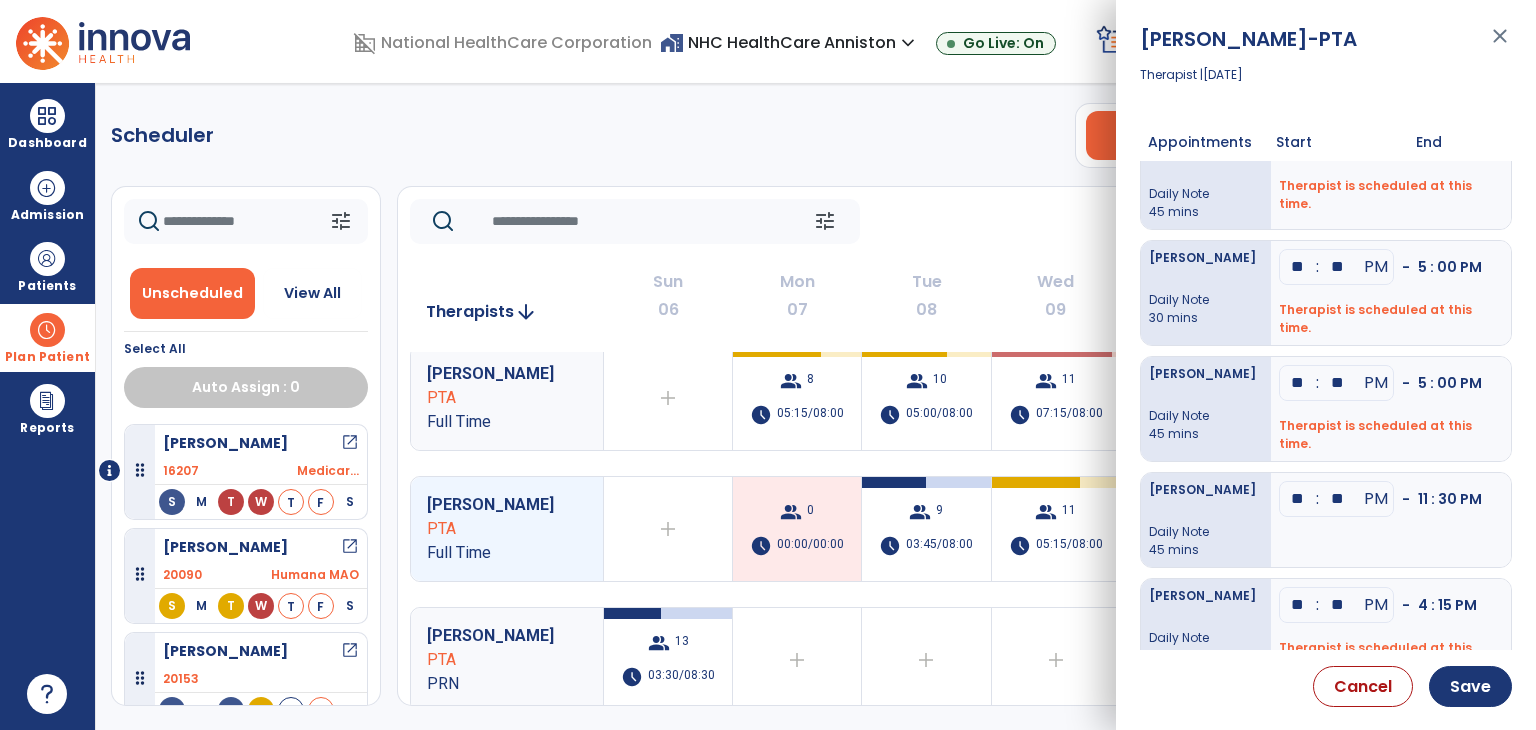click on "**" at bounding box center (1337, -503) 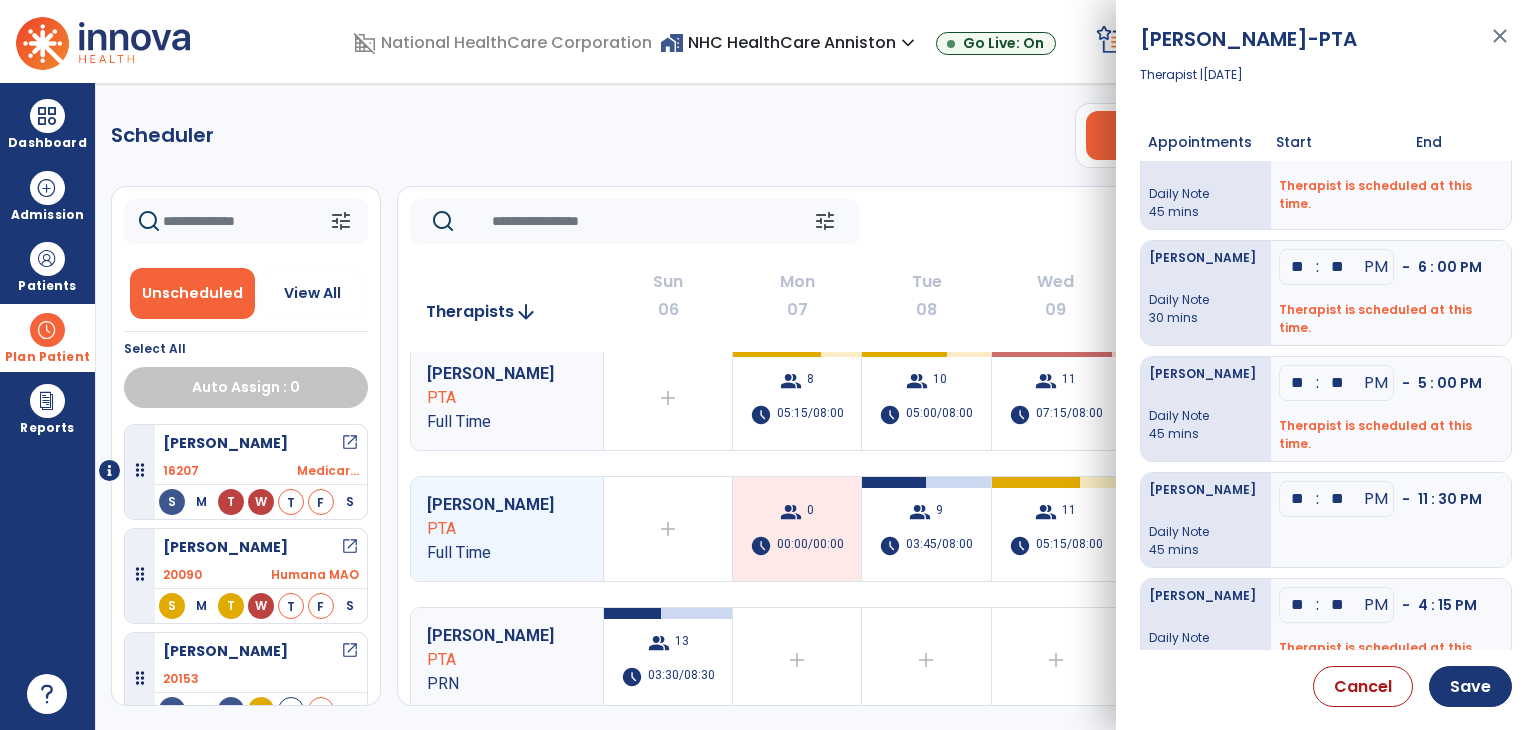 type on "**" 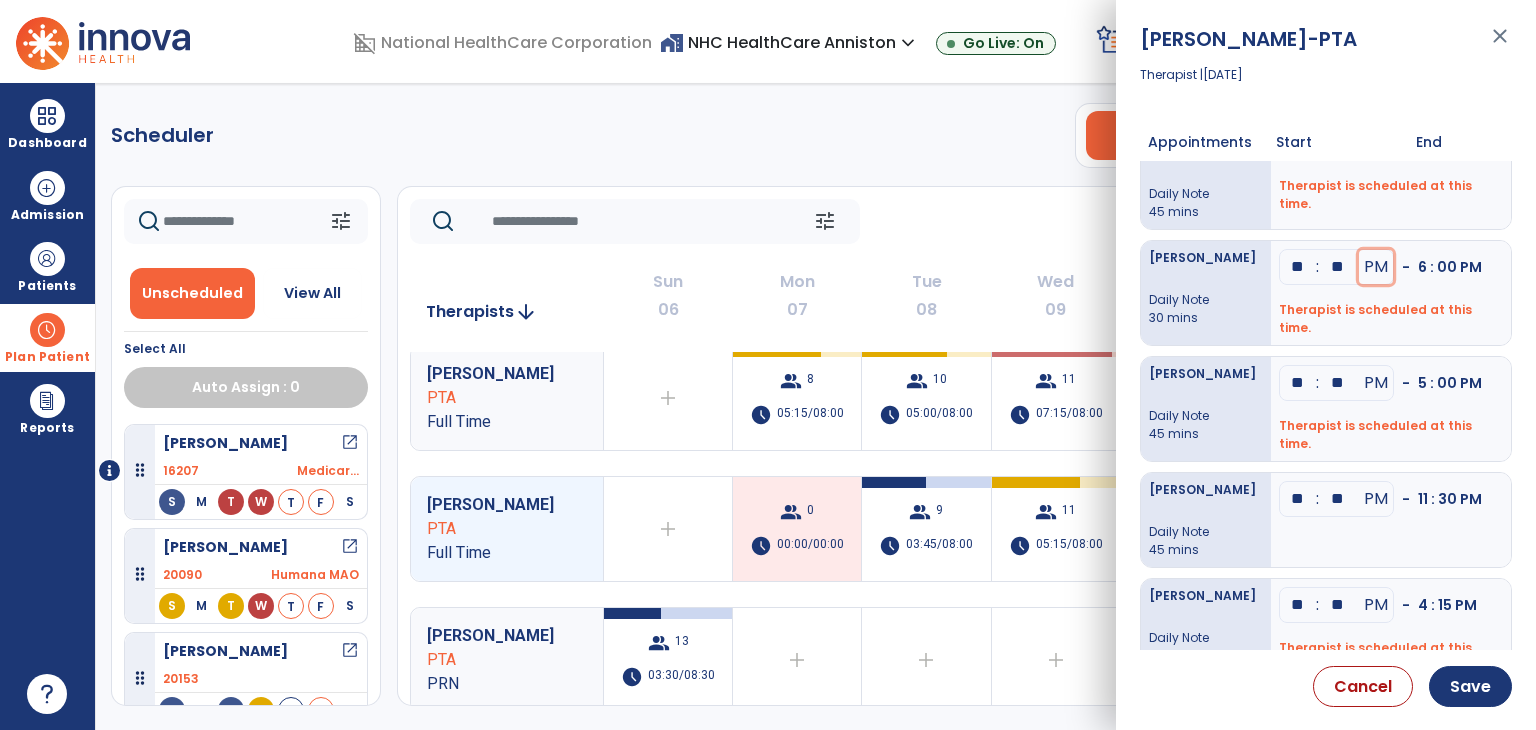 type 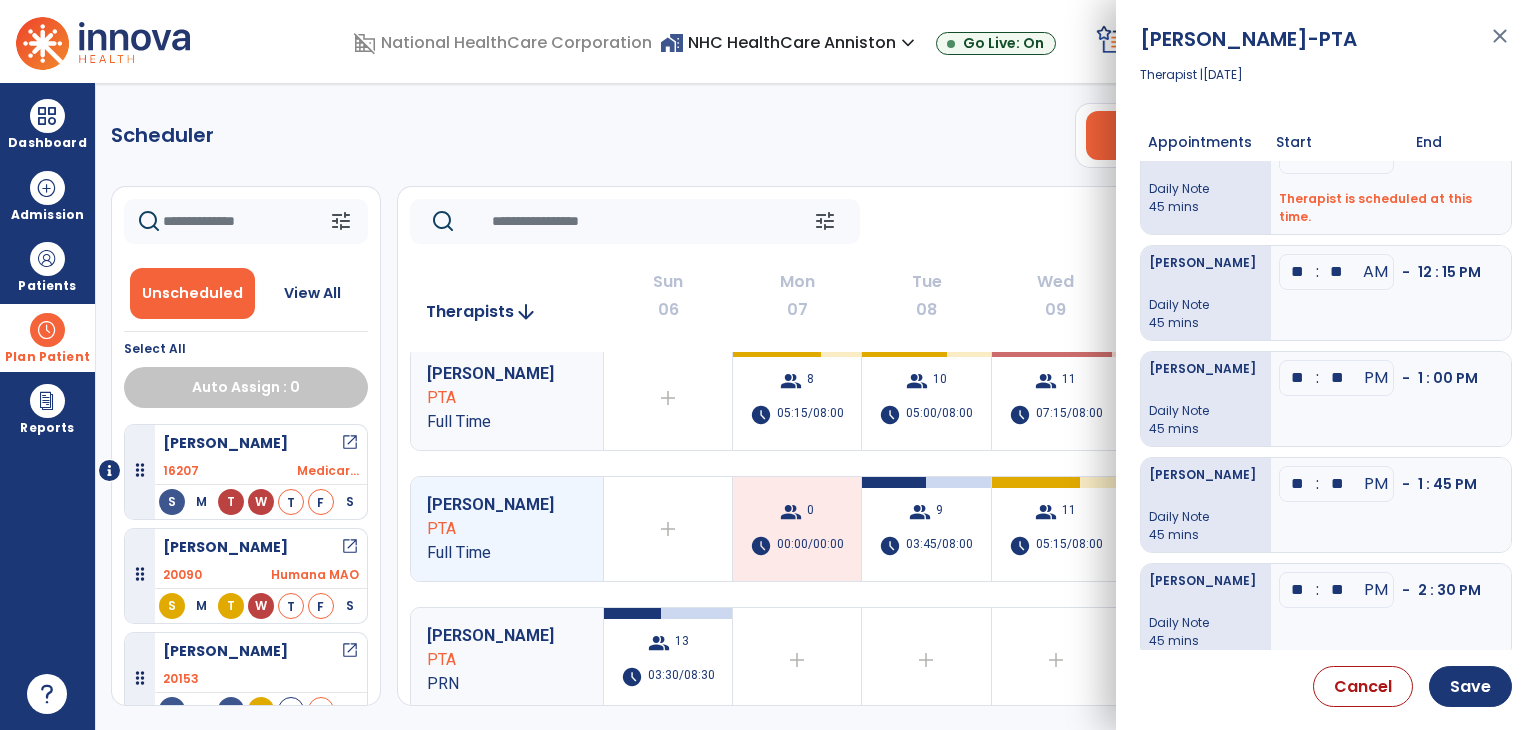 scroll, scrollTop: 0, scrollLeft: 0, axis: both 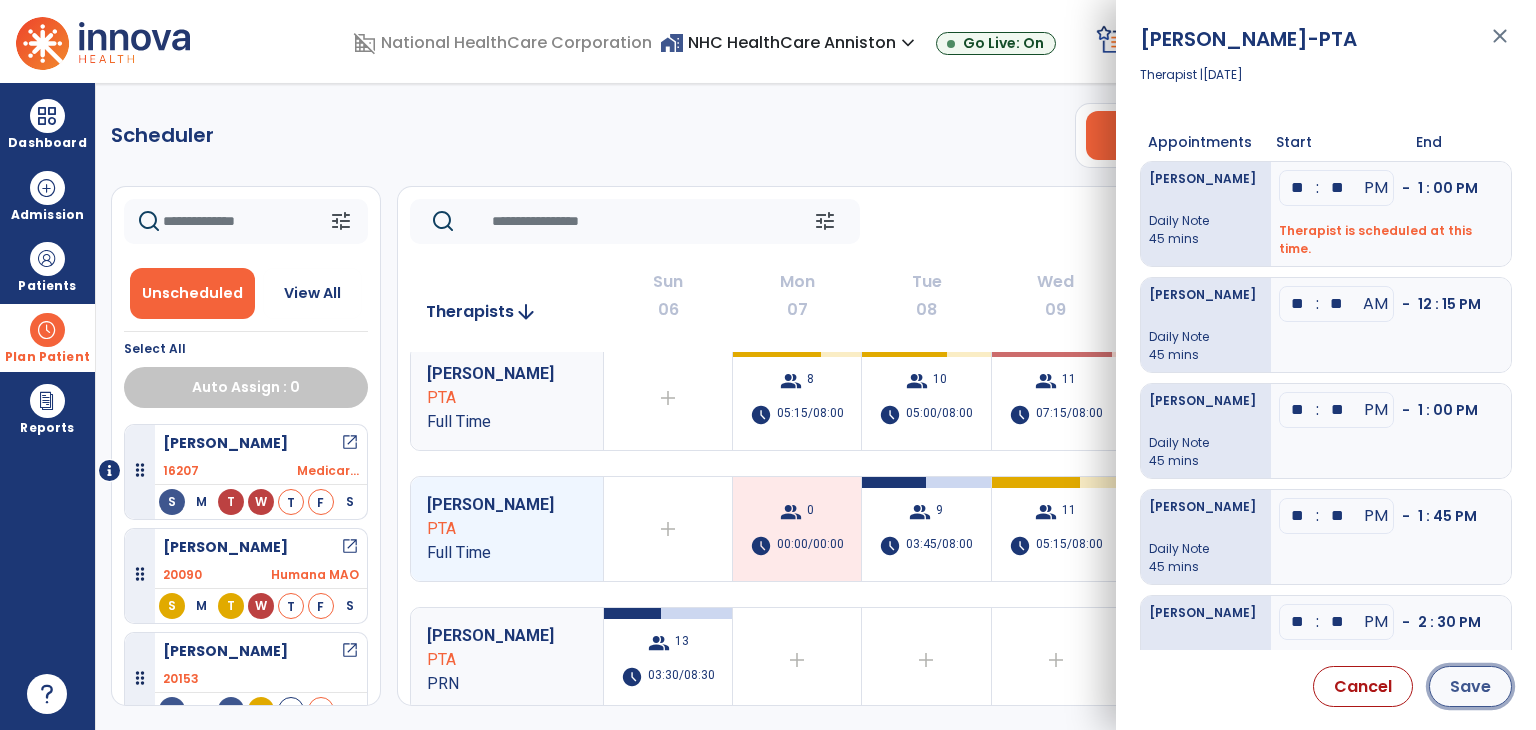 click on "Save" at bounding box center (1470, 686) 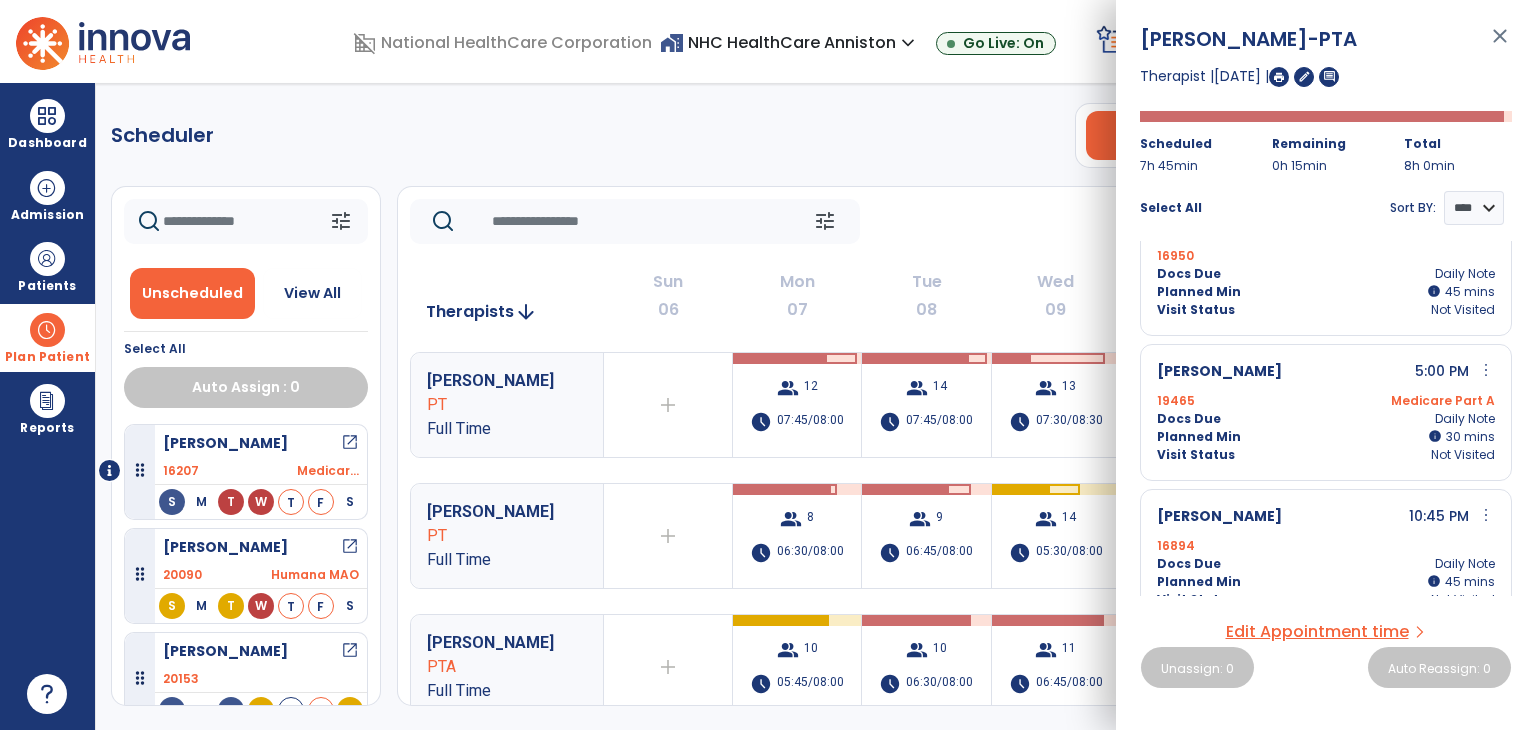 scroll, scrollTop: 1233, scrollLeft: 0, axis: vertical 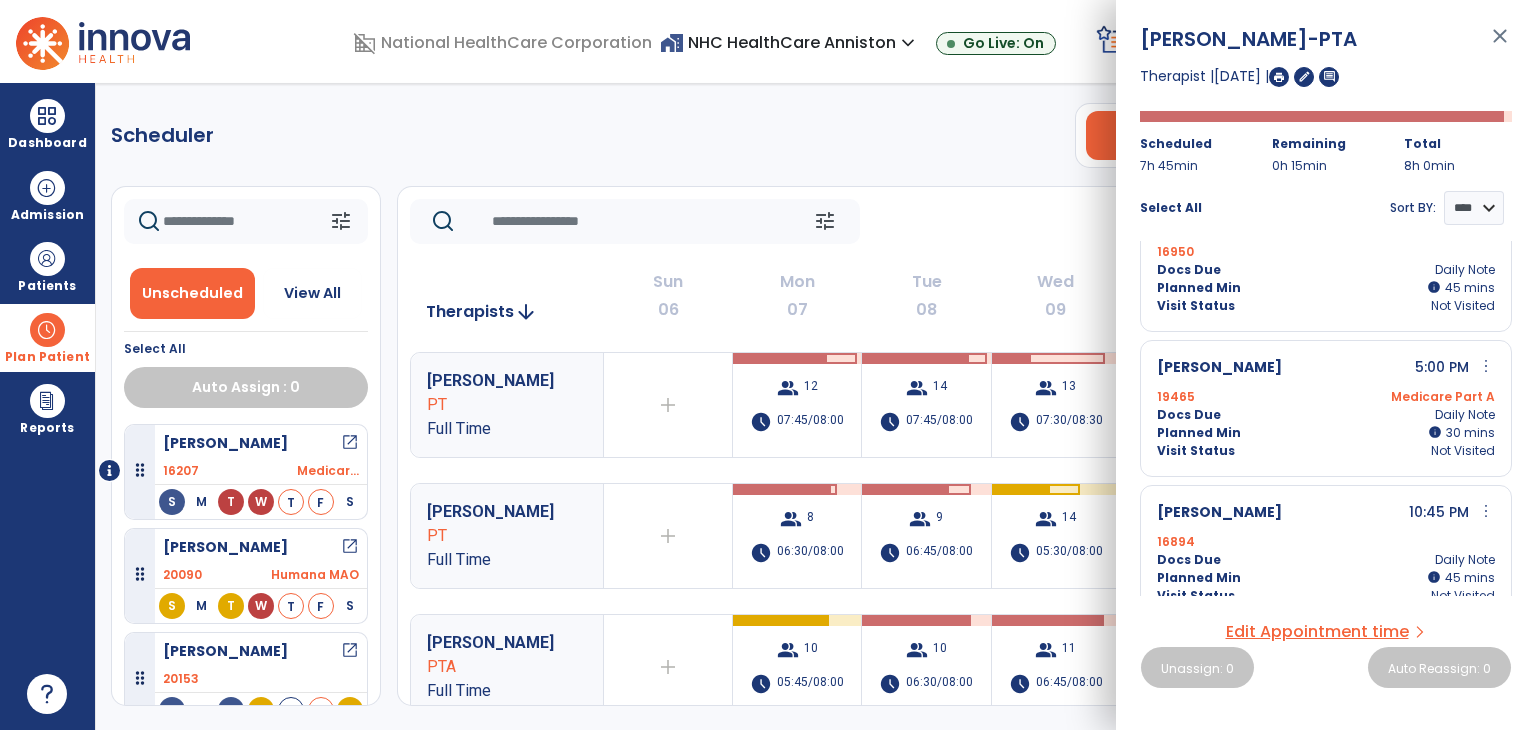 click on "Edit Appointment time" at bounding box center [1317, 632] 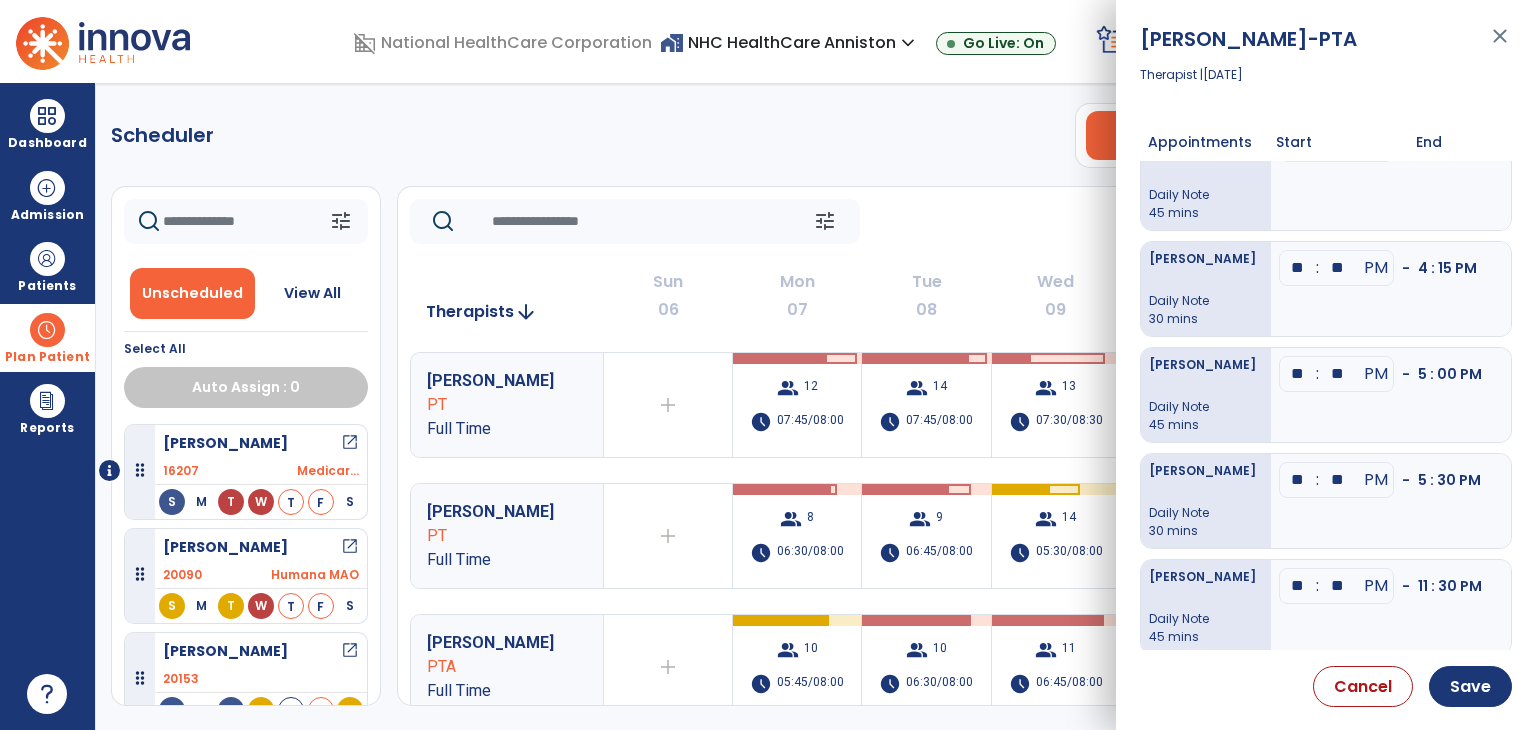 scroll, scrollTop: 691, scrollLeft: 0, axis: vertical 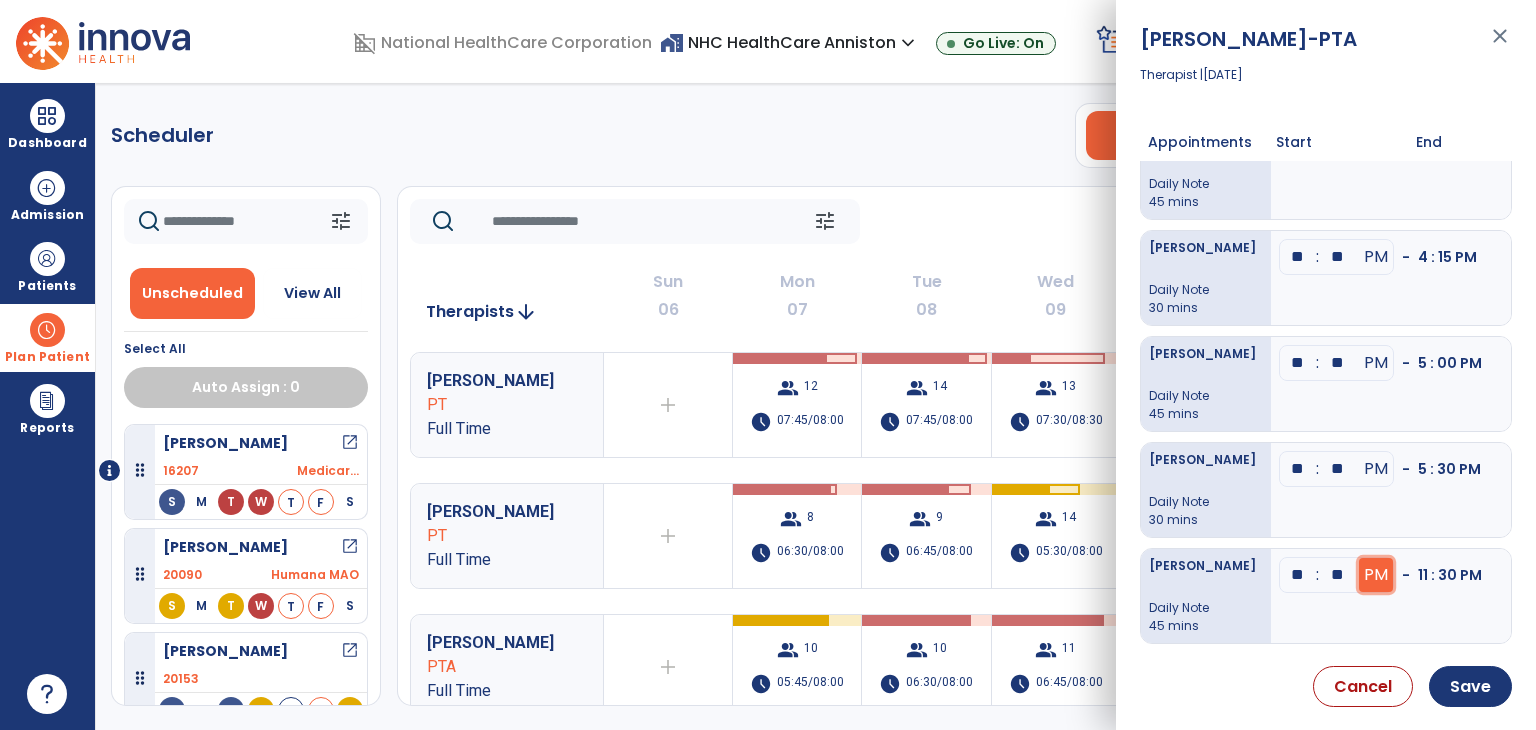 click on "PM" at bounding box center (1375, -503) 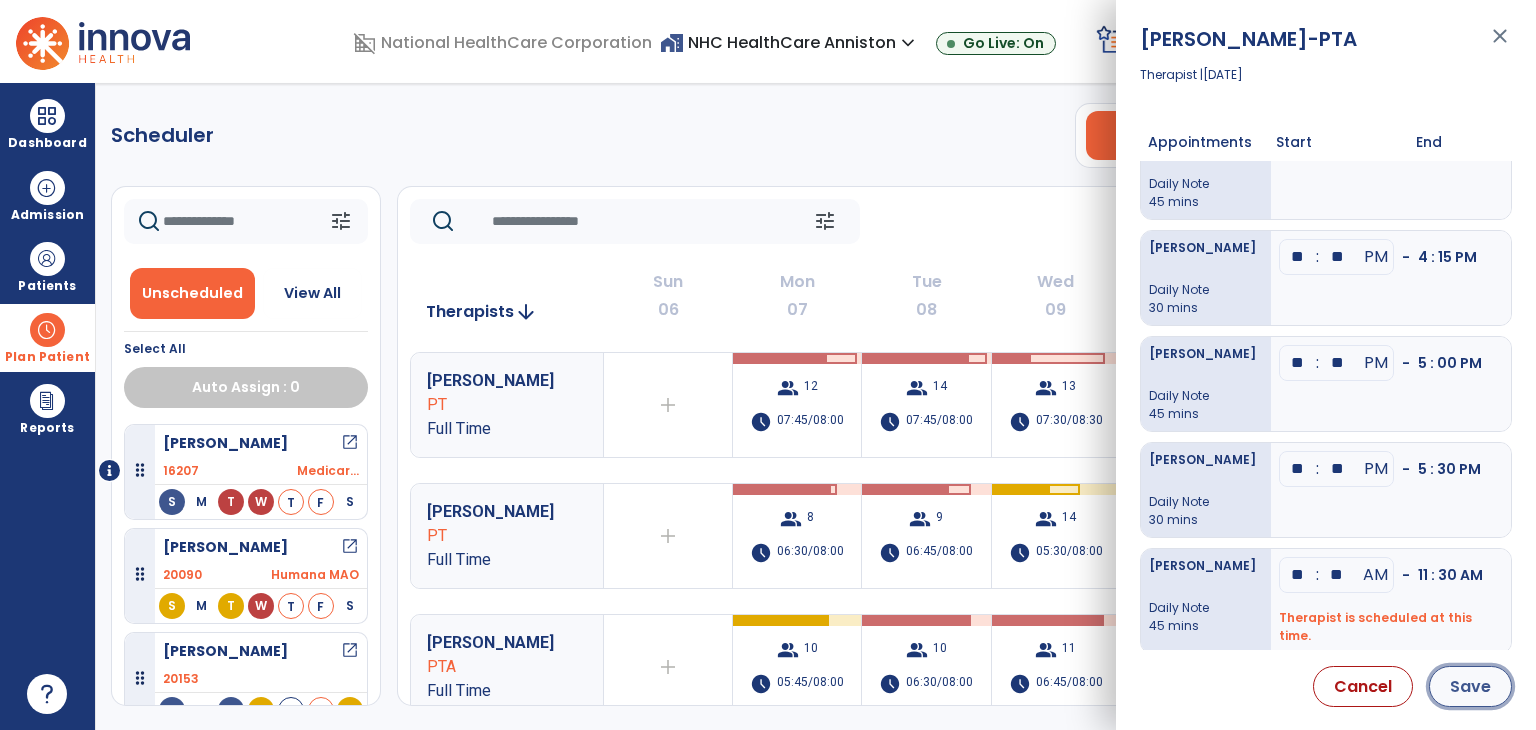 click on "Save" at bounding box center (1470, 686) 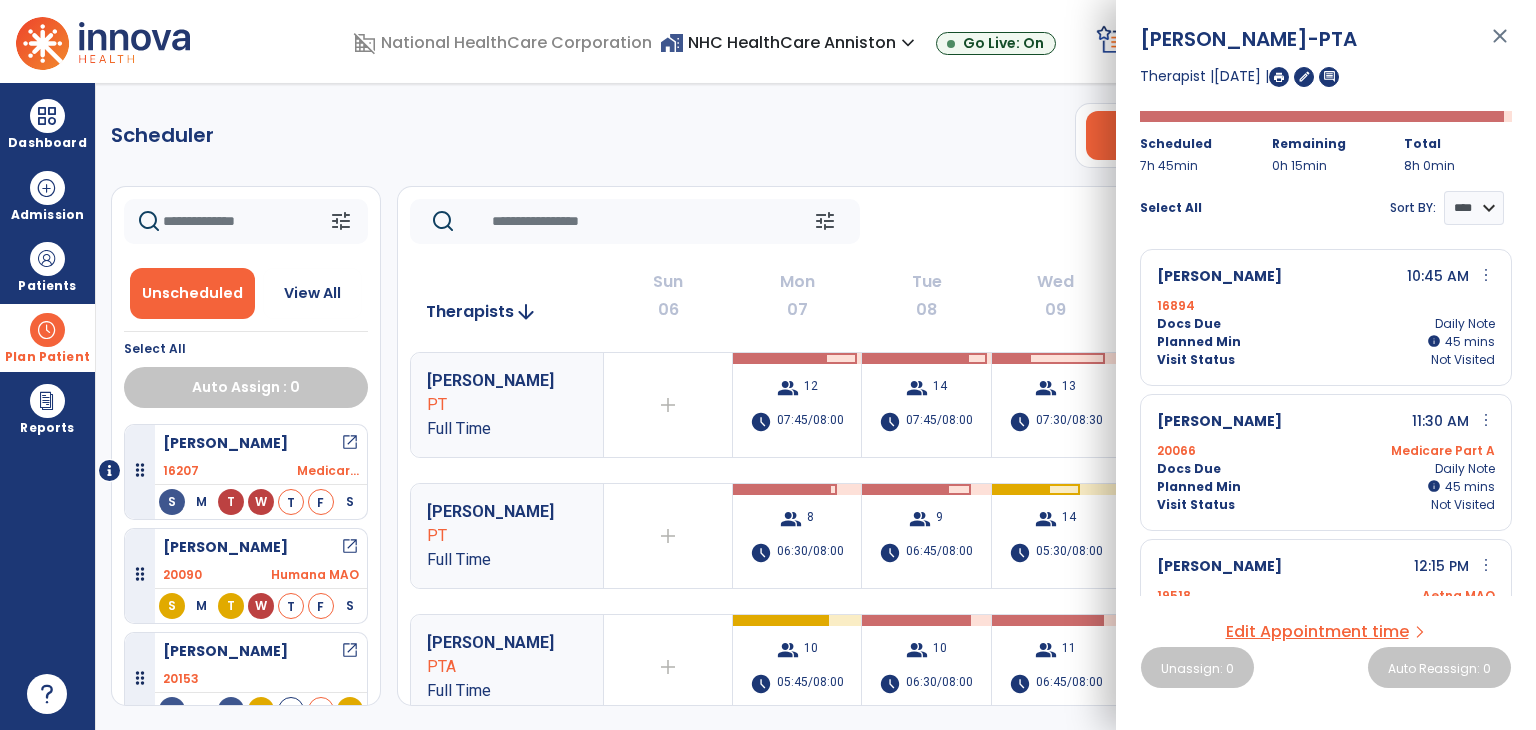 click on "close" at bounding box center [1500, 45] 